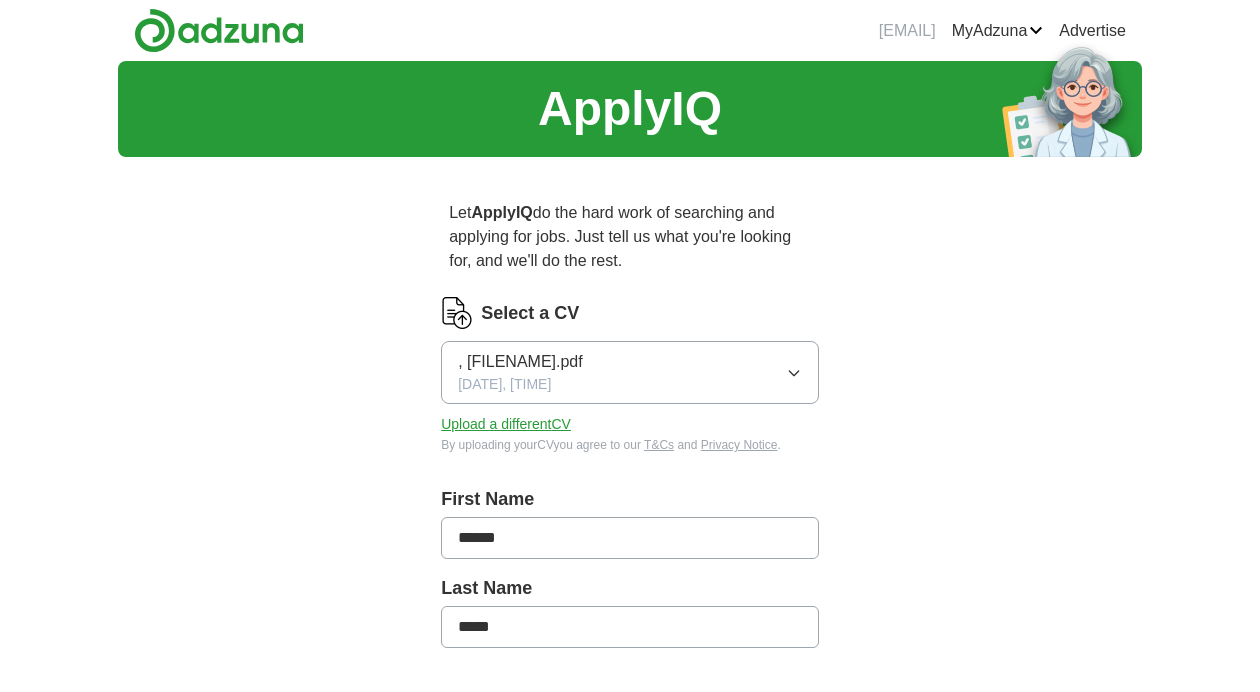 scroll, scrollTop: 0, scrollLeft: 0, axis: both 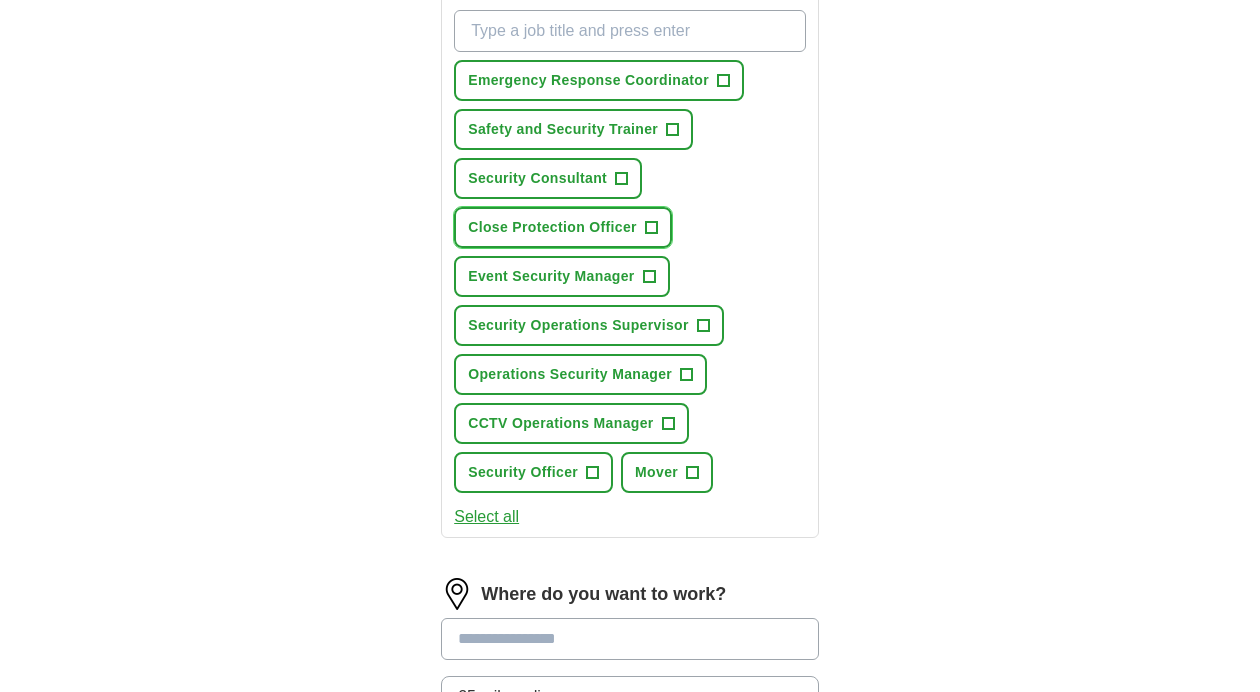 click on "+" at bounding box center [651, 228] 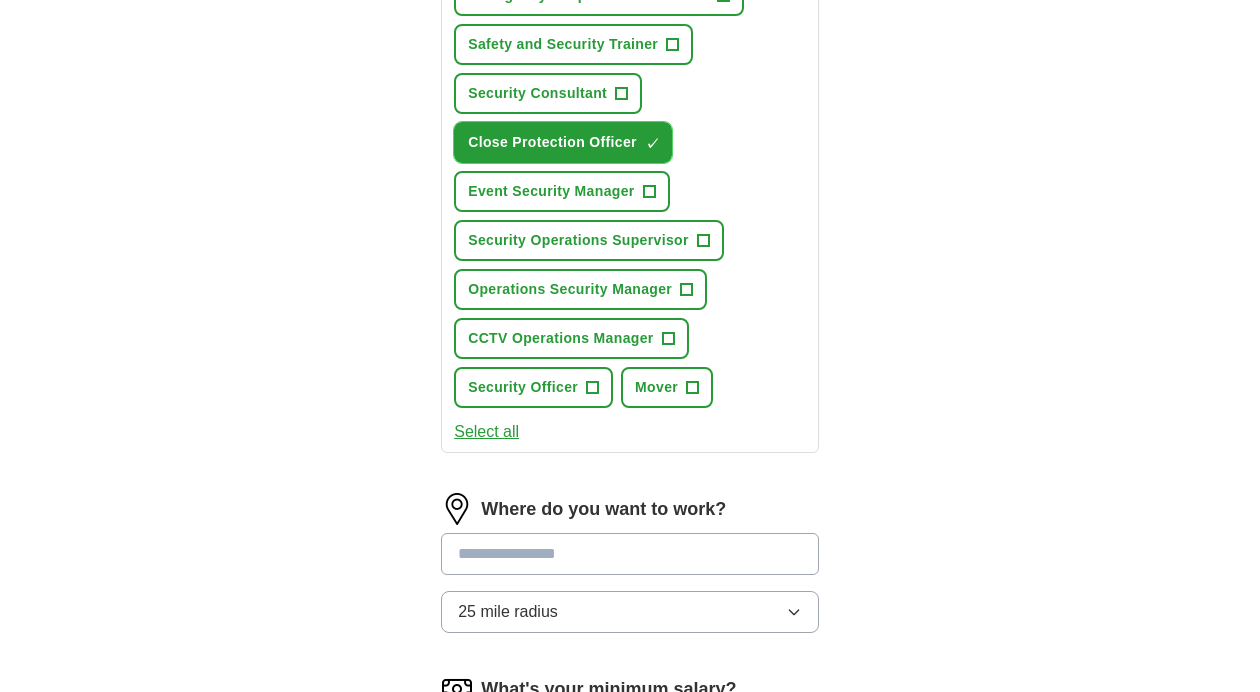 scroll, scrollTop: 853, scrollLeft: 0, axis: vertical 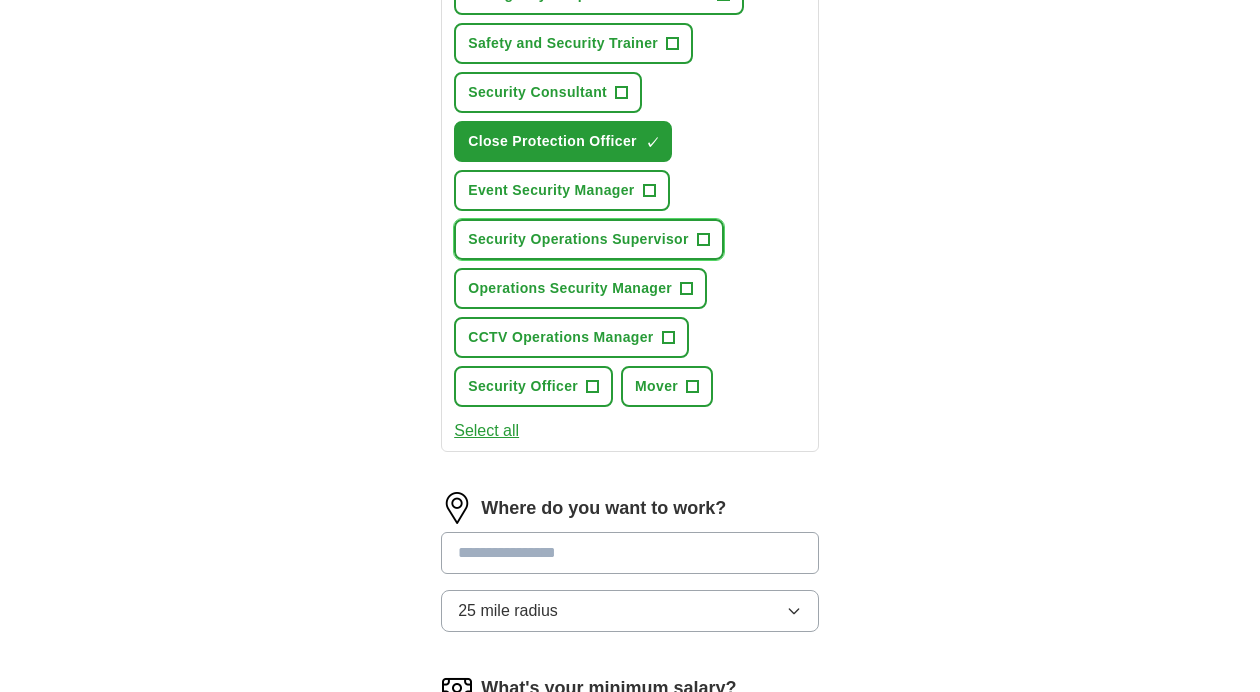 click on "Security Operations Supervisor +" at bounding box center [589, 239] 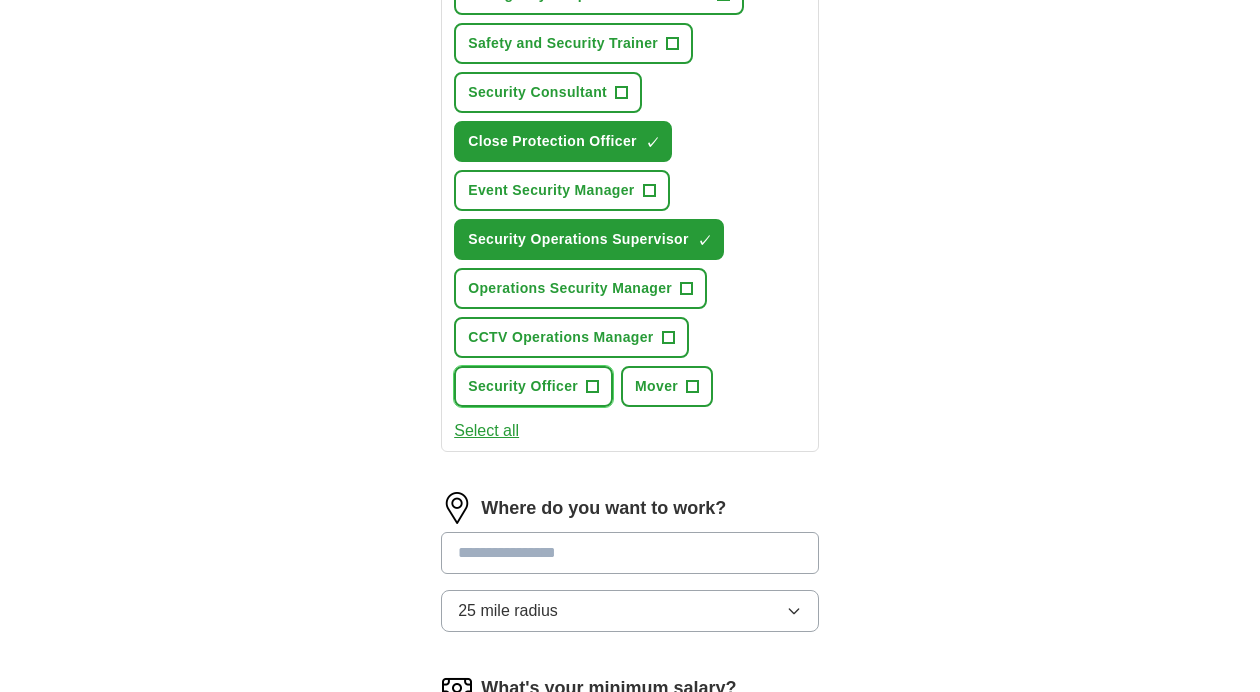 click on "+" at bounding box center [593, 387] 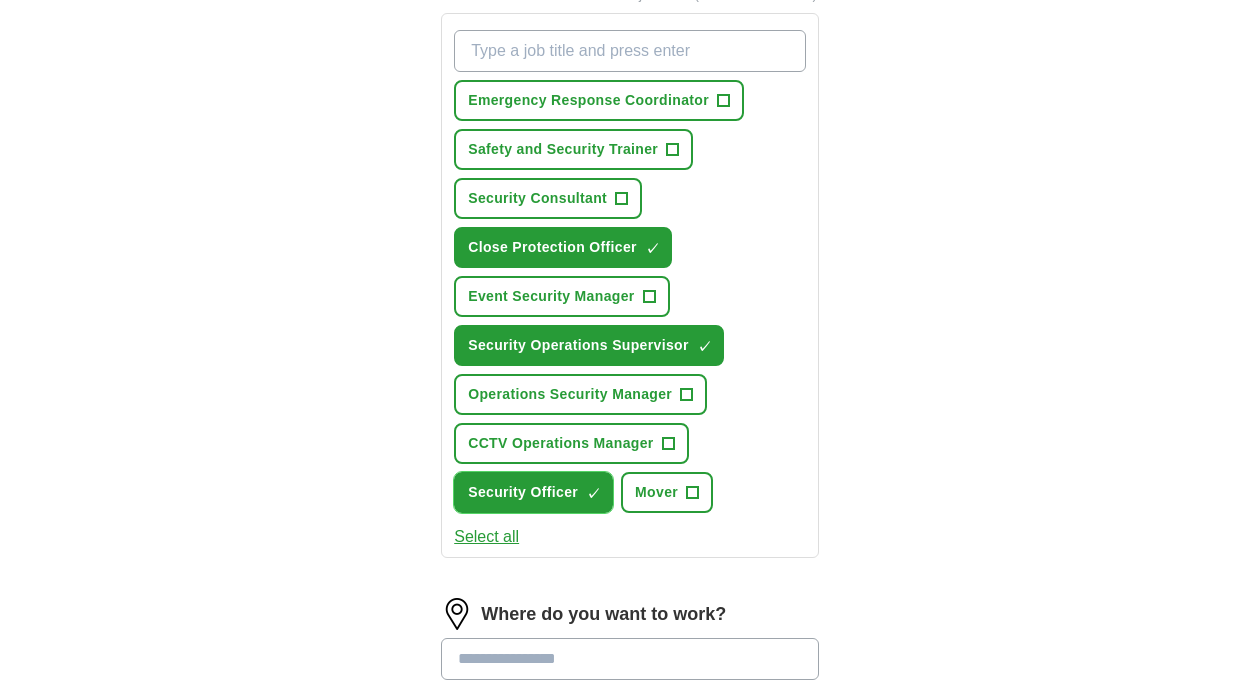 scroll, scrollTop: 749, scrollLeft: 0, axis: vertical 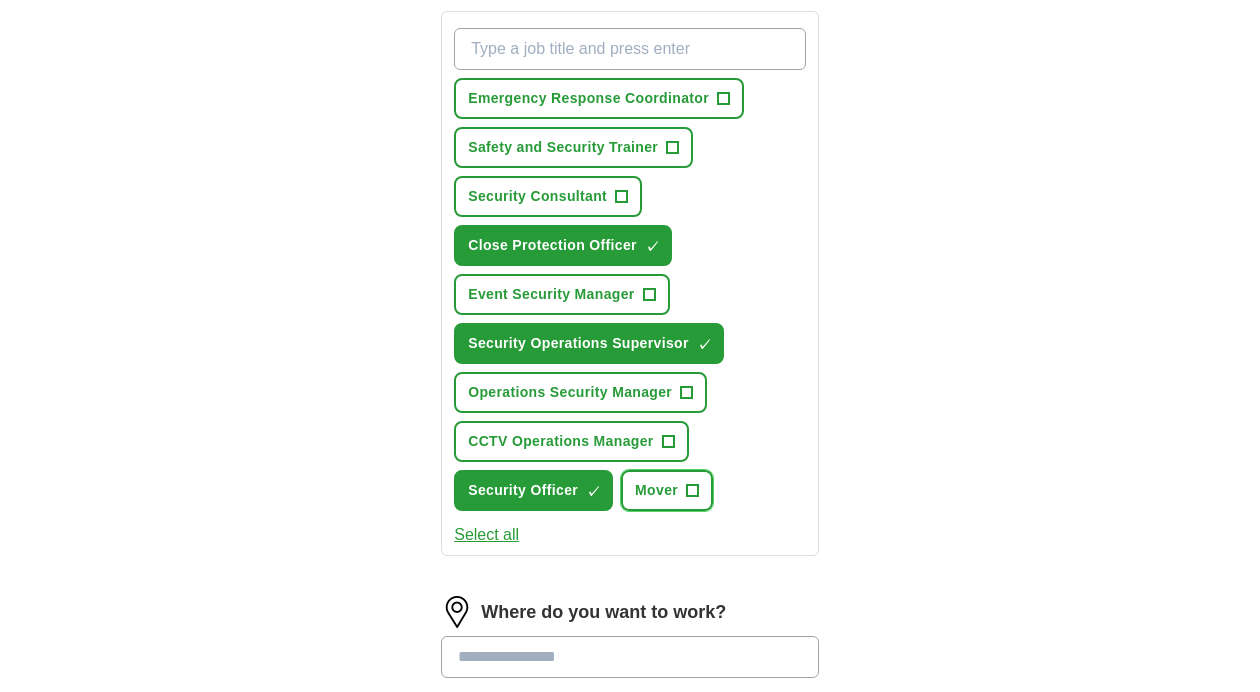 click on "+" at bounding box center (693, 491) 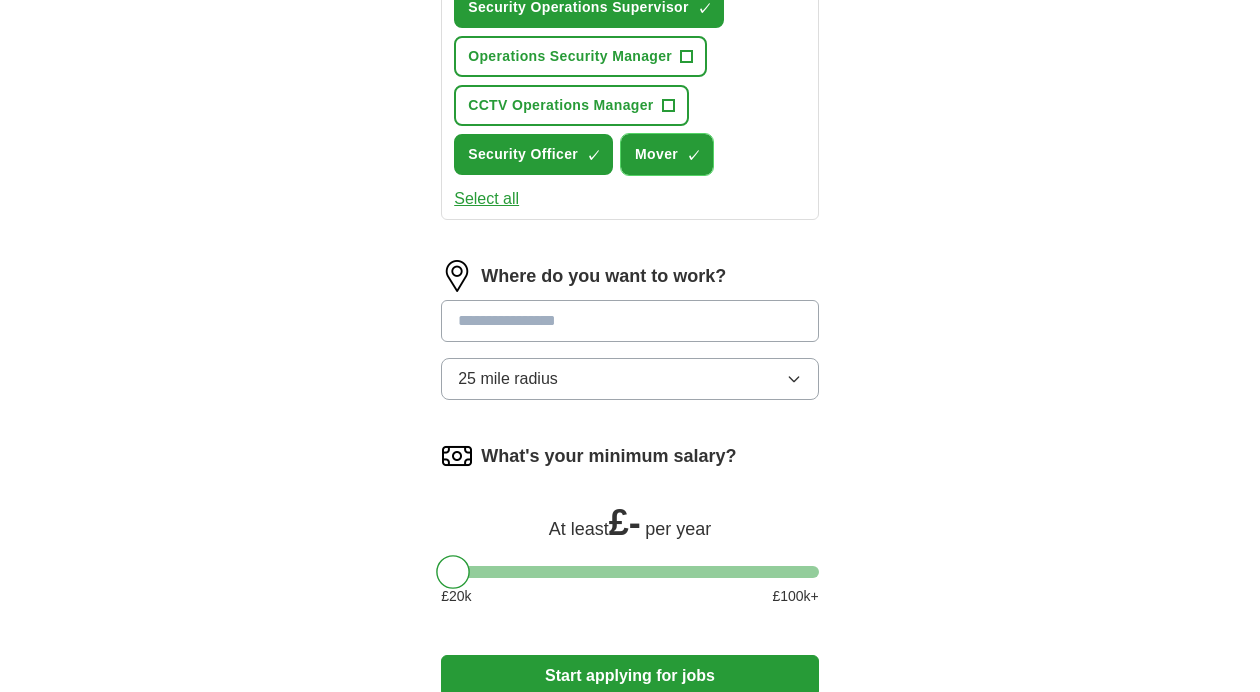 scroll, scrollTop: 1103, scrollLeft: 0, axis: vertical 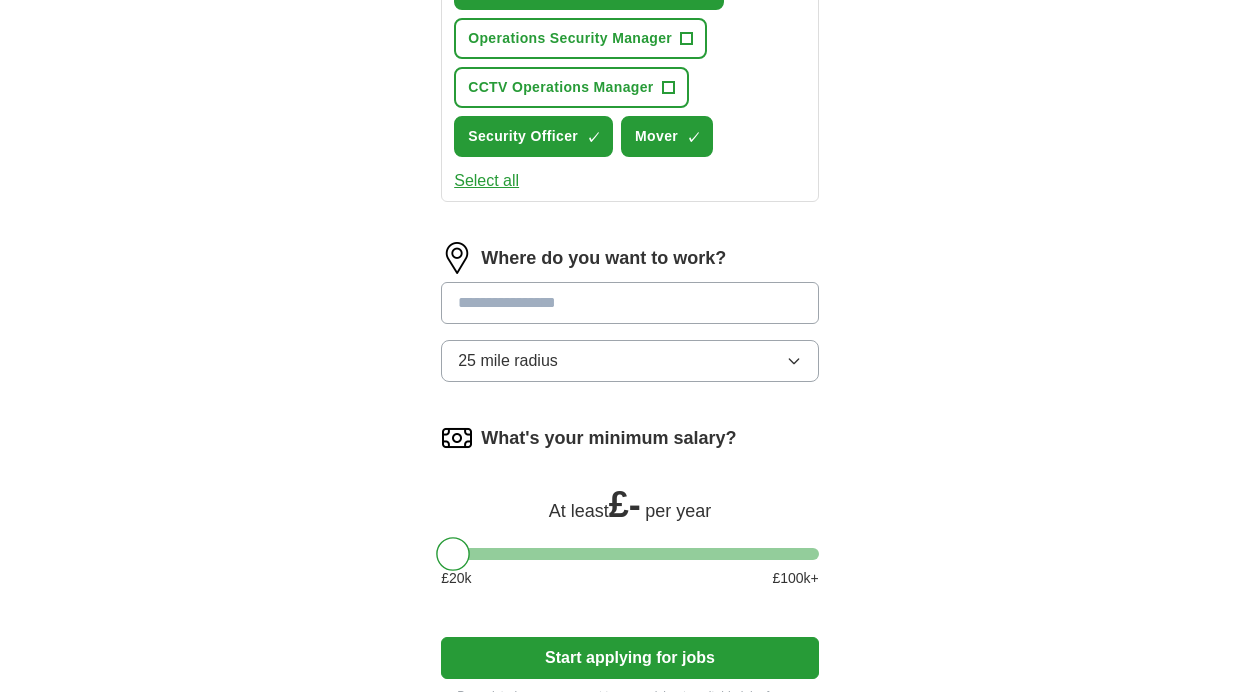 click at bounding box center [630, 303] 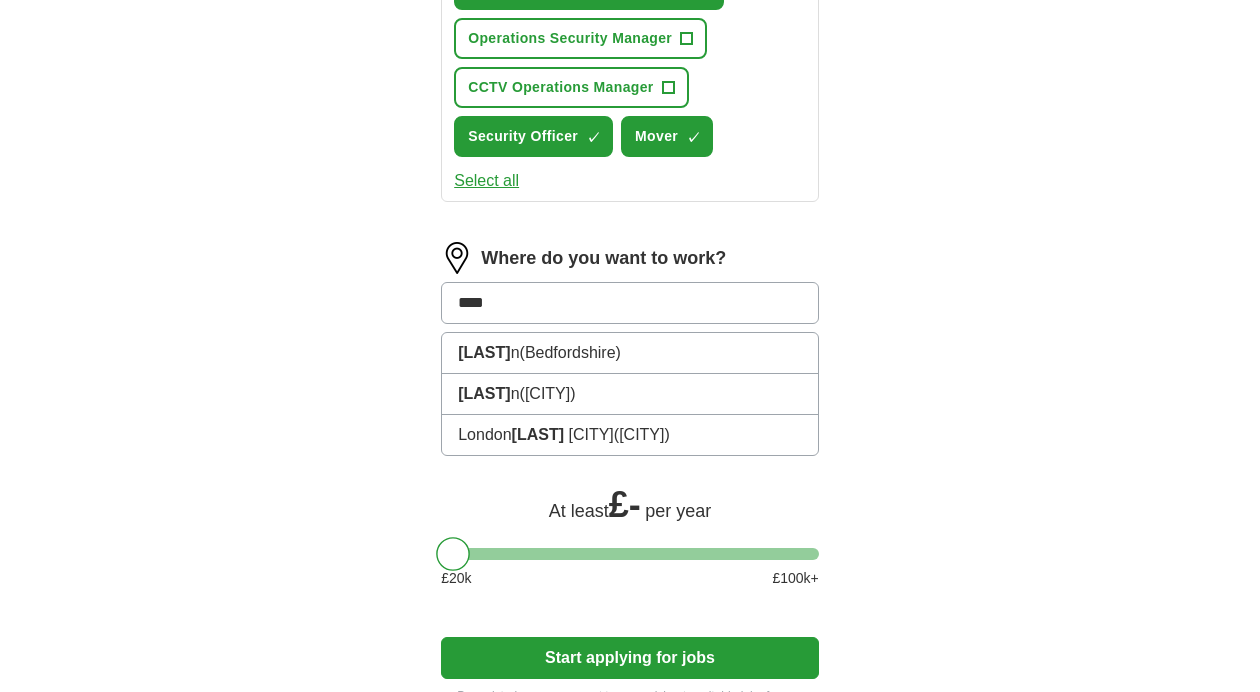 type on "*****" 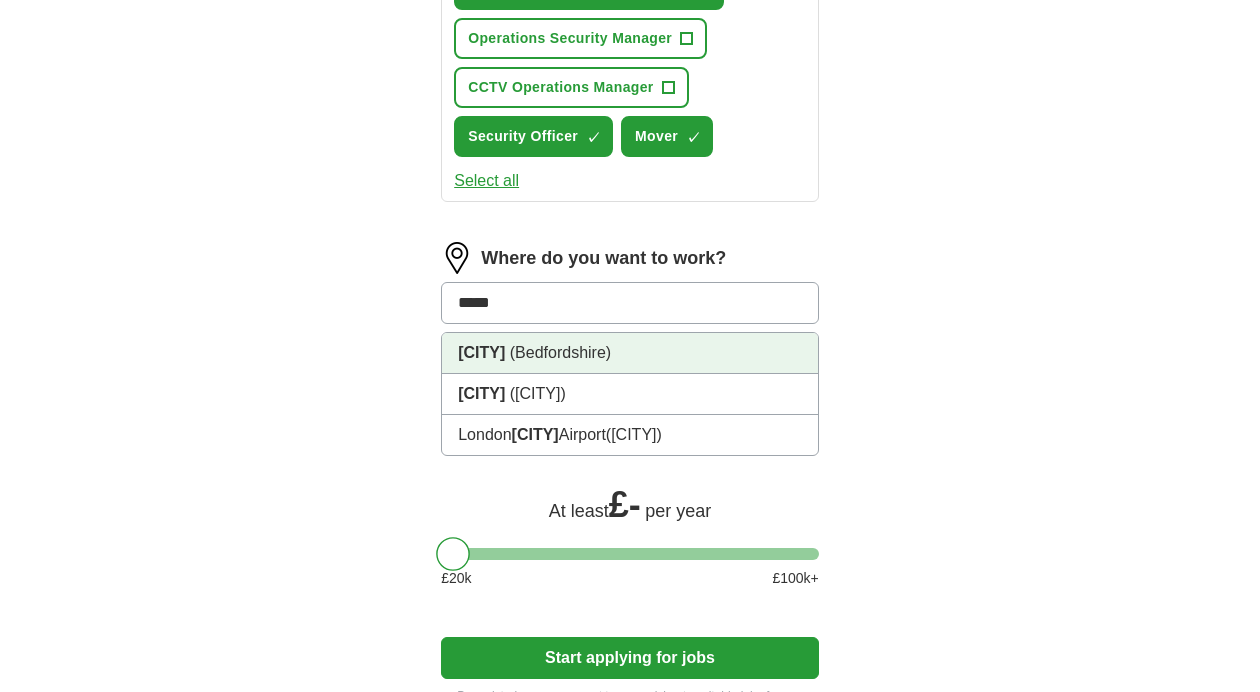 click on "[CITY] ([COUNTY])" at bounding box center (630, 353) 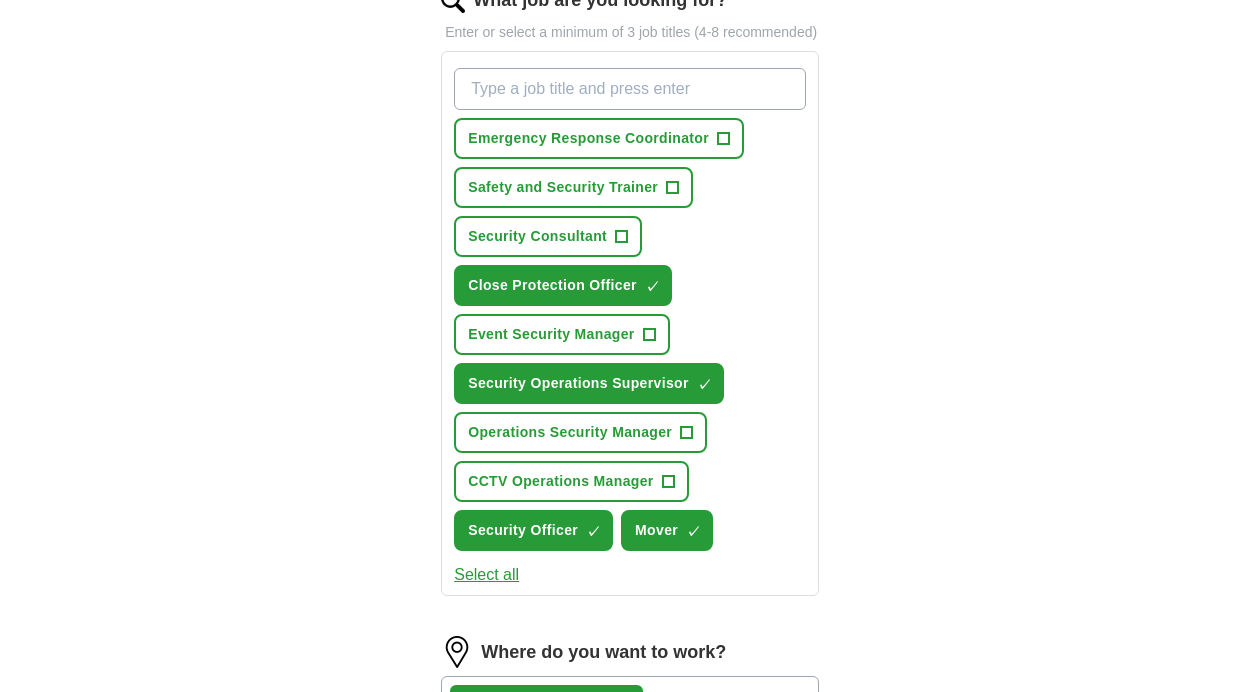 scroll, scrollTop: 712, scrollLeft: 0, axis: vertical 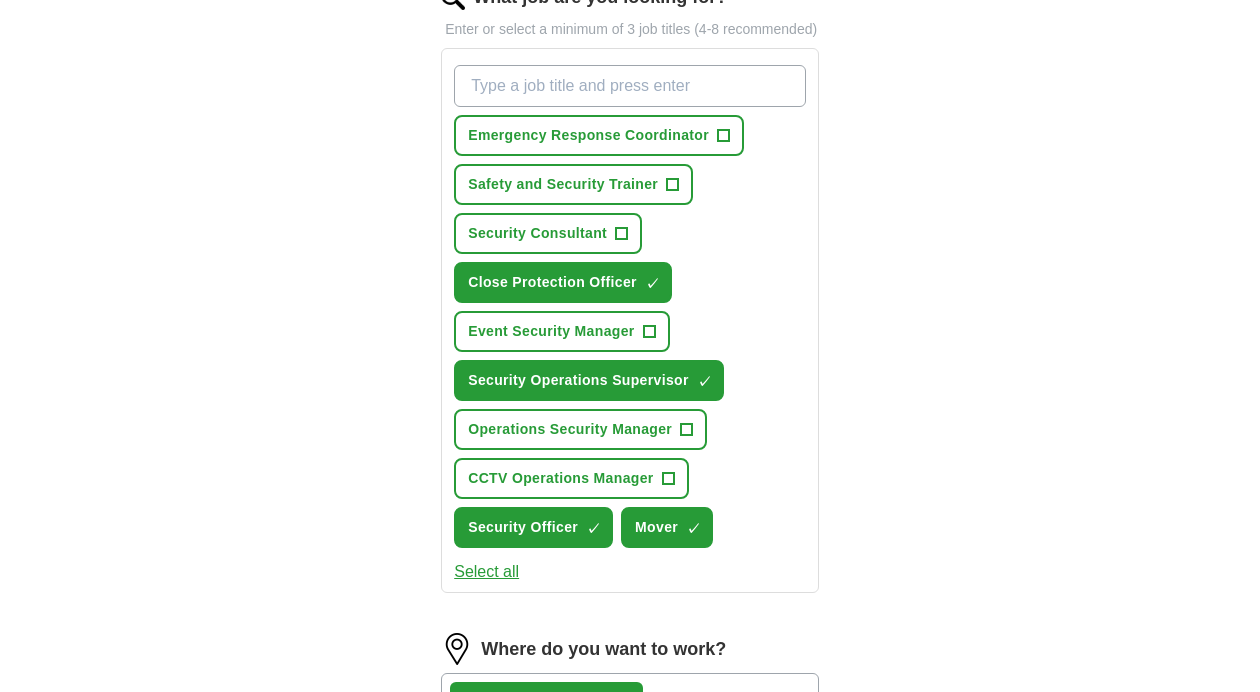 click on "Emergency Response Coordinator + Safety and Security Trainer + Security Consultant + Close Protection Officer ✓ × Event Security Manager + Security Operations Supervisor ✓ × Operations Security Manager + CCTV Operations Manager + Security Officer ✓ × Mover ✓ ×" at bounding box center (630, 306) 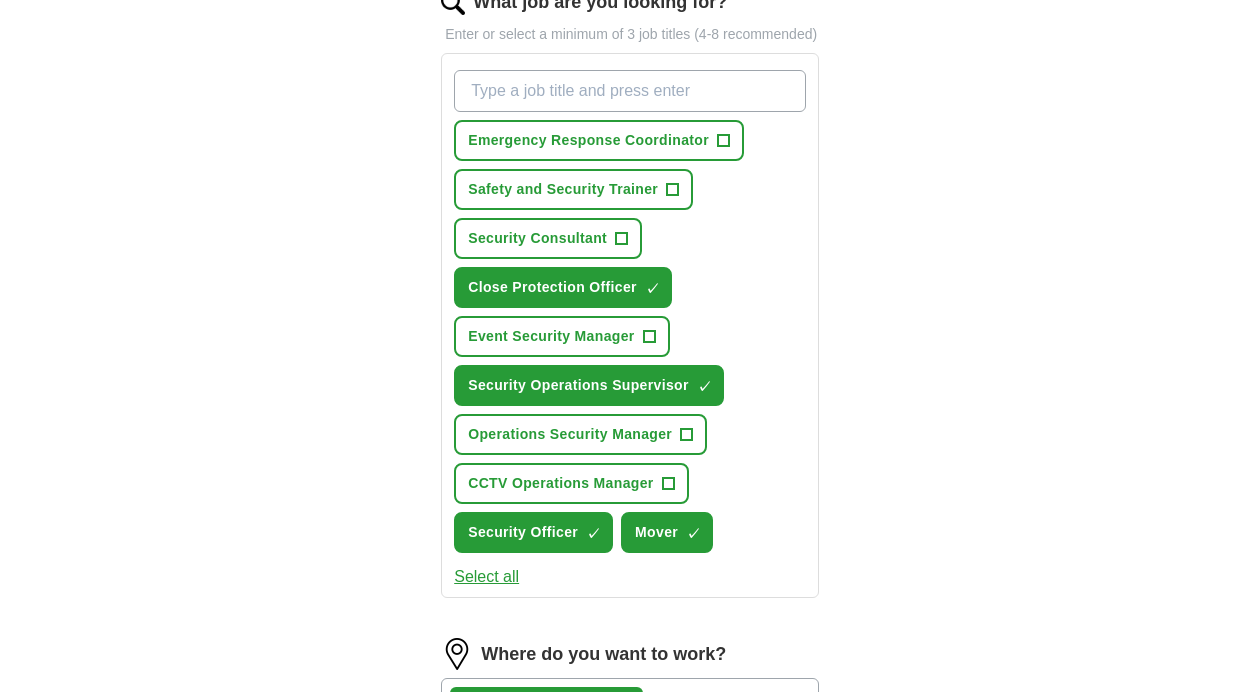 scroll, scrollTop: 705, scrollLeft: 0, axis: vertical 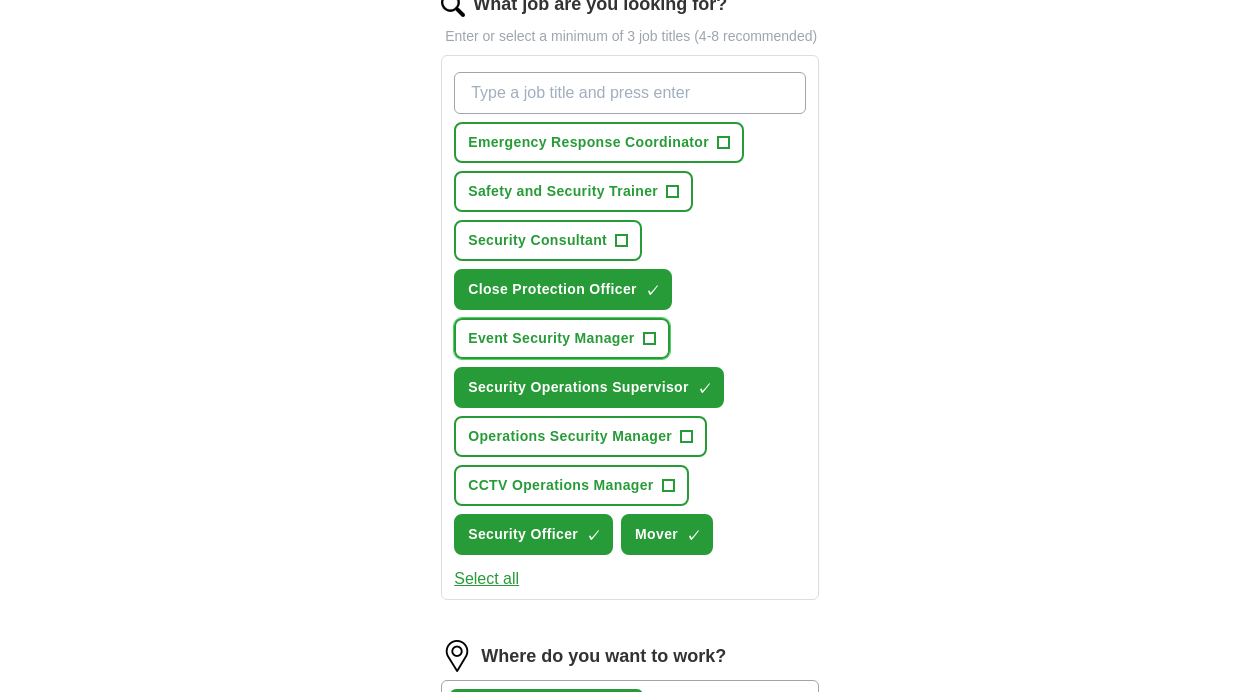 click on "+" at bounding box center (649, 339) 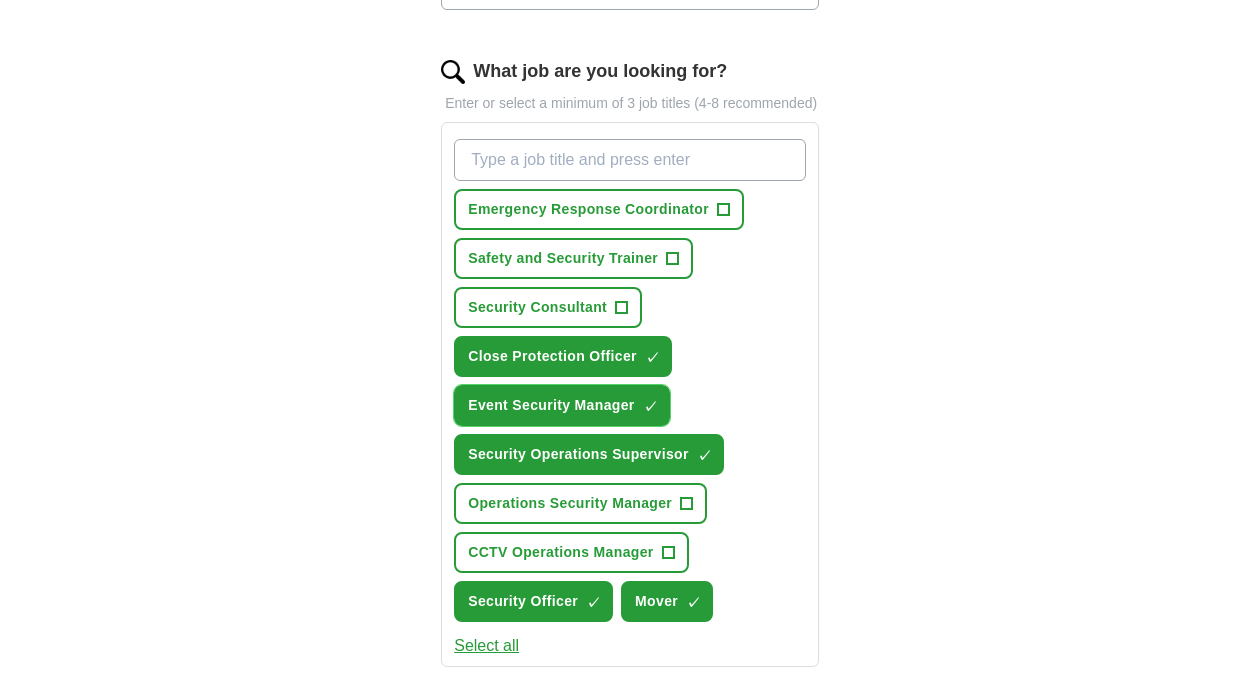 scroll, scrollTop: 634, scrollLeft: 0, axis: vertical 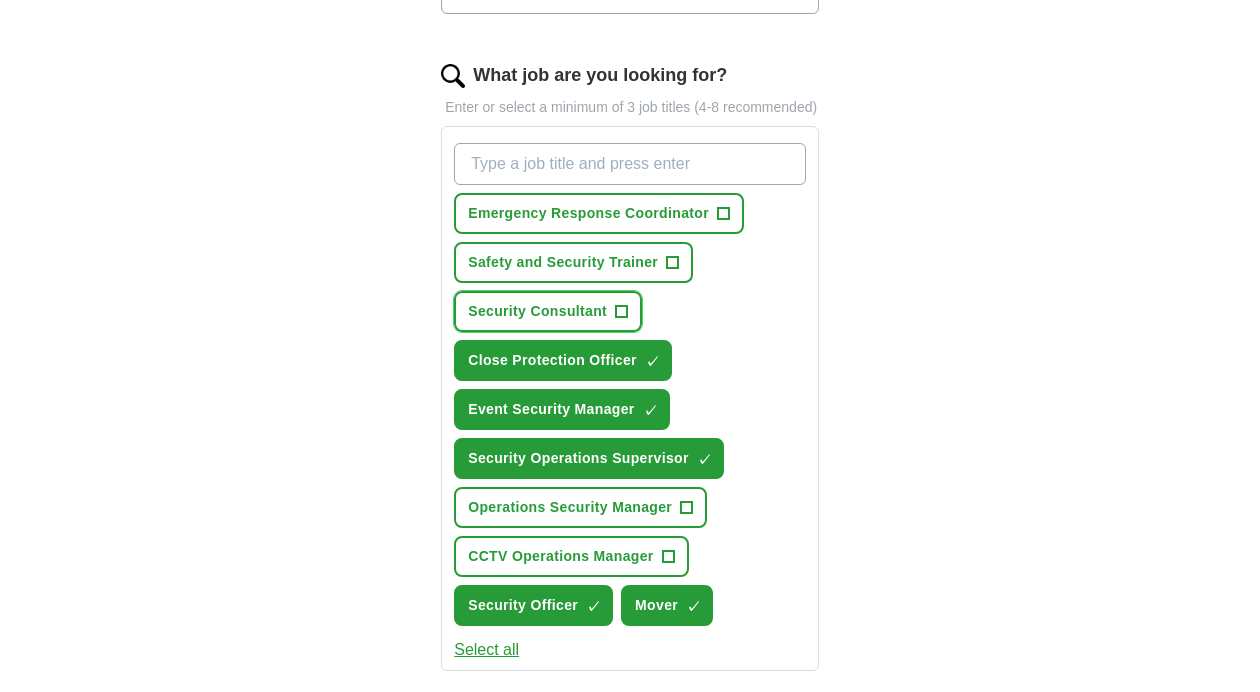 click on "+" at bounding box center (622, 312) 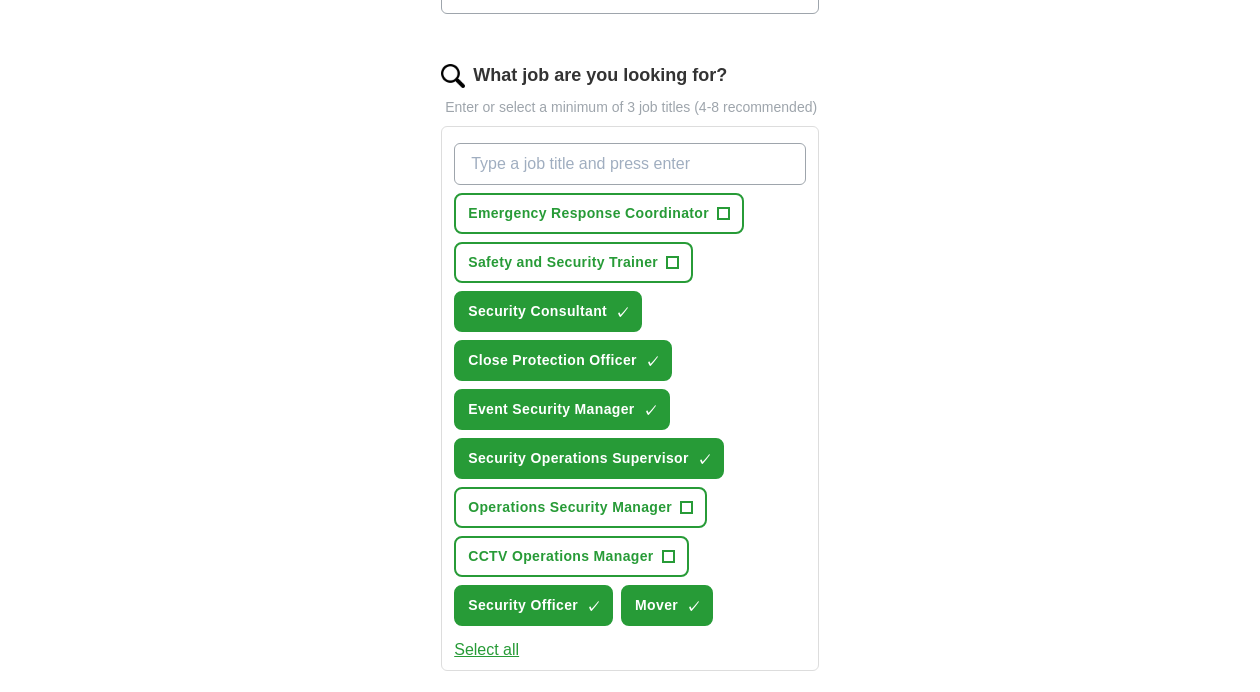 click on "What job are you looking for?" at bounding box center (630, 164) 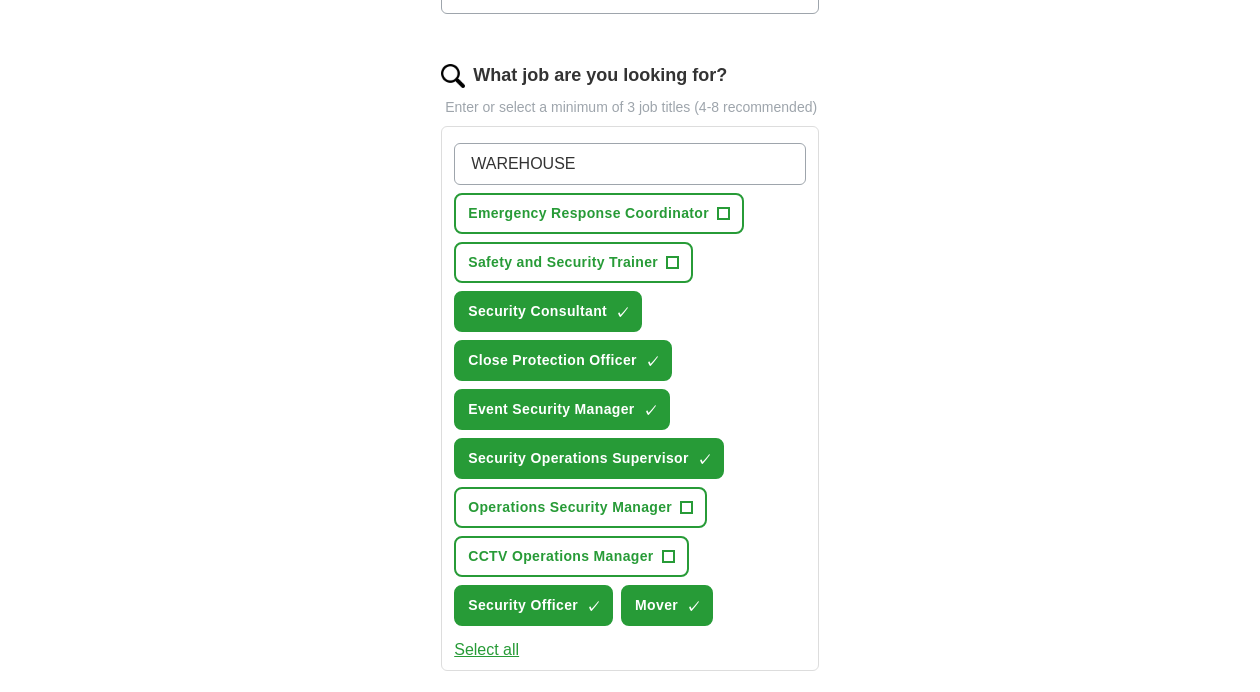 type on "WAREHOUSE" 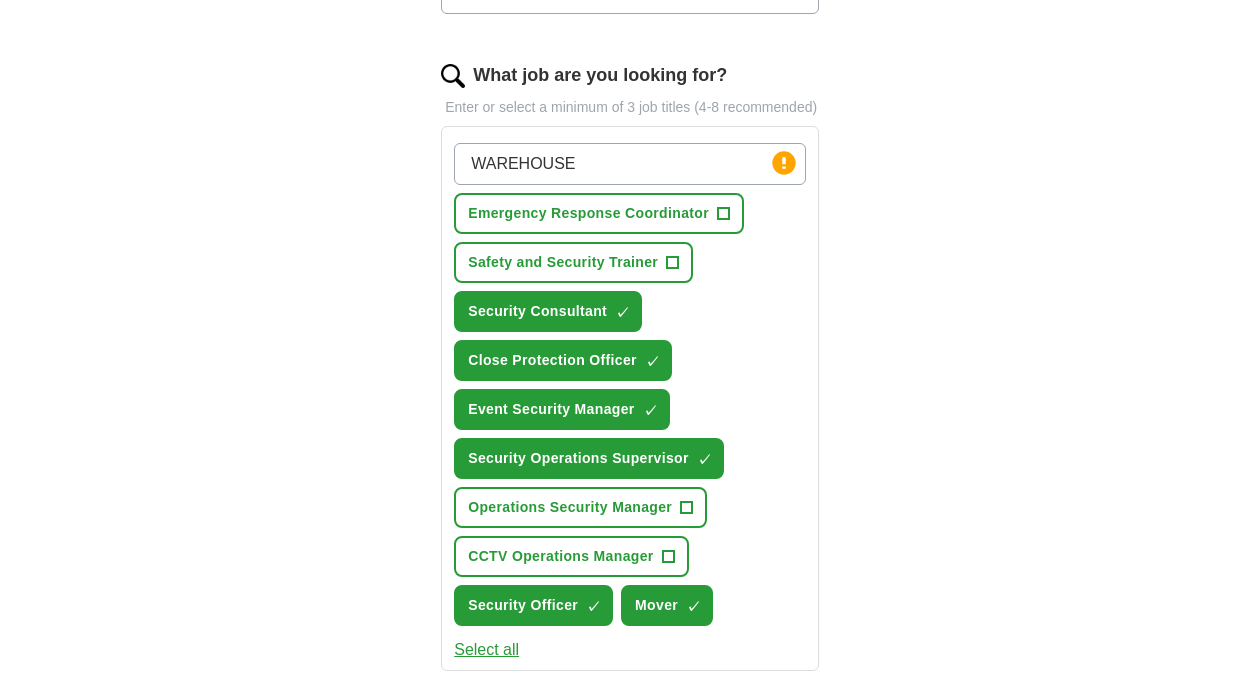 click on "[CITY] [COUNTY] has been selected." at bounding box center [630, 384] 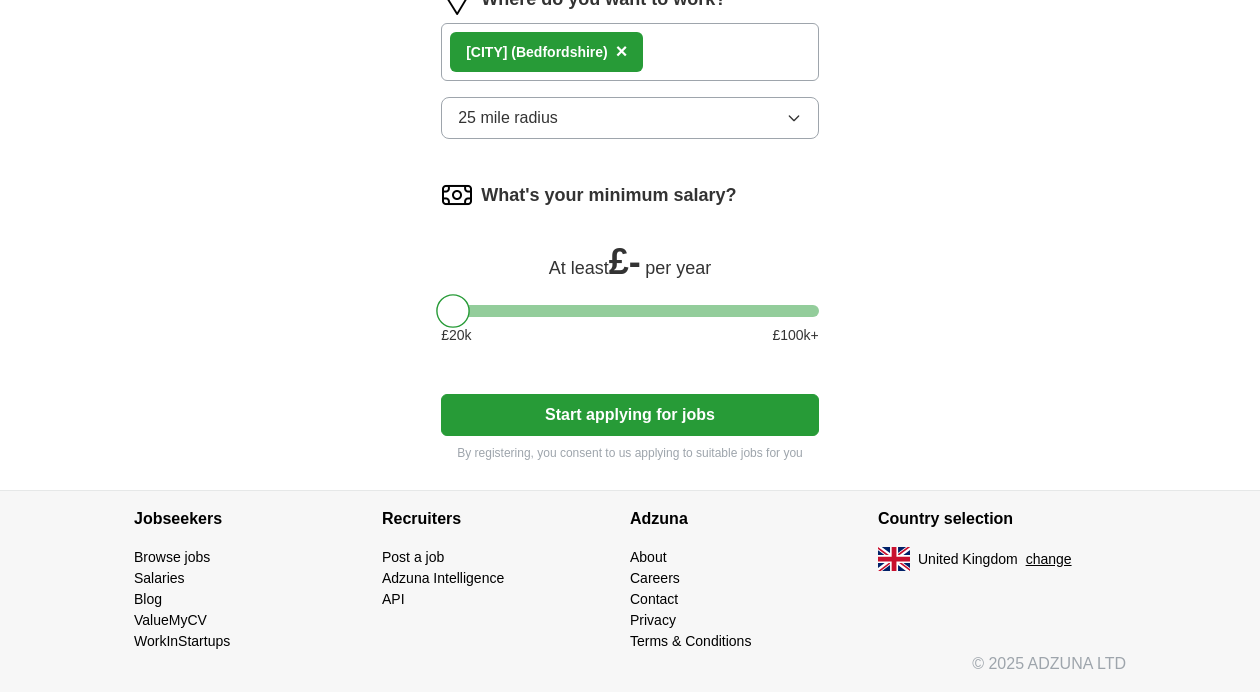 scroll, scrollTop: 1383, scrollLeft: 0, axis: vertical 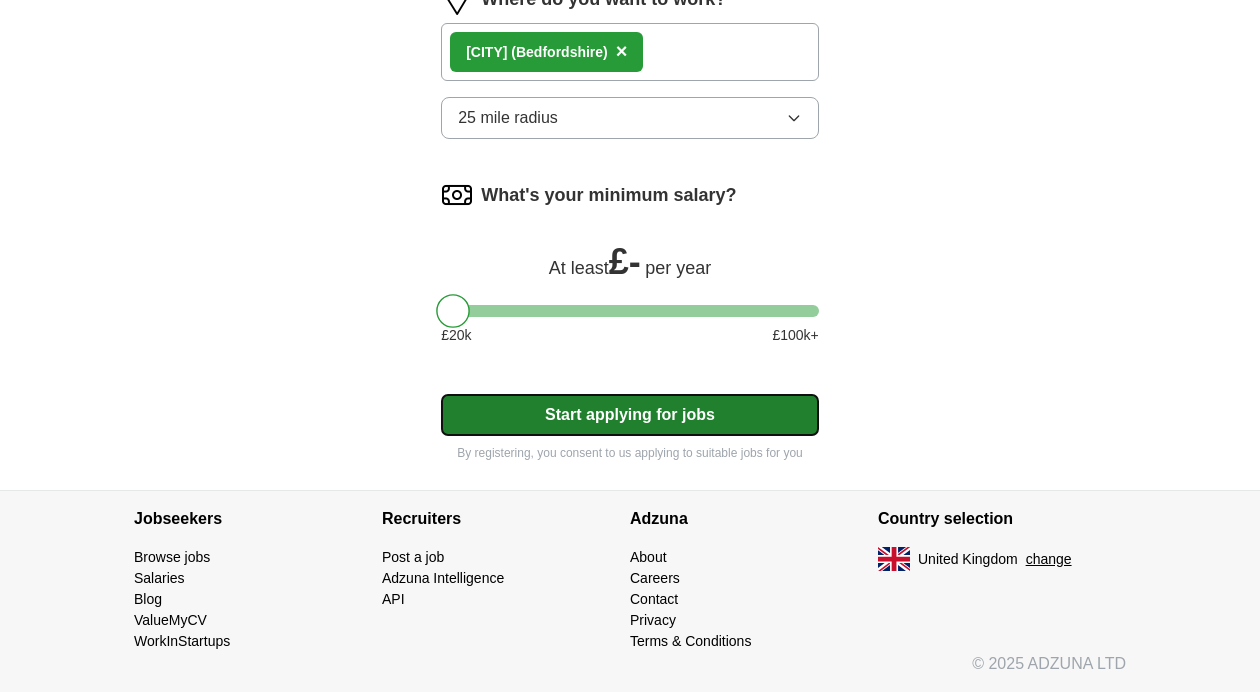 click on "Start applying for jobs" at bounding box center [630, 415] 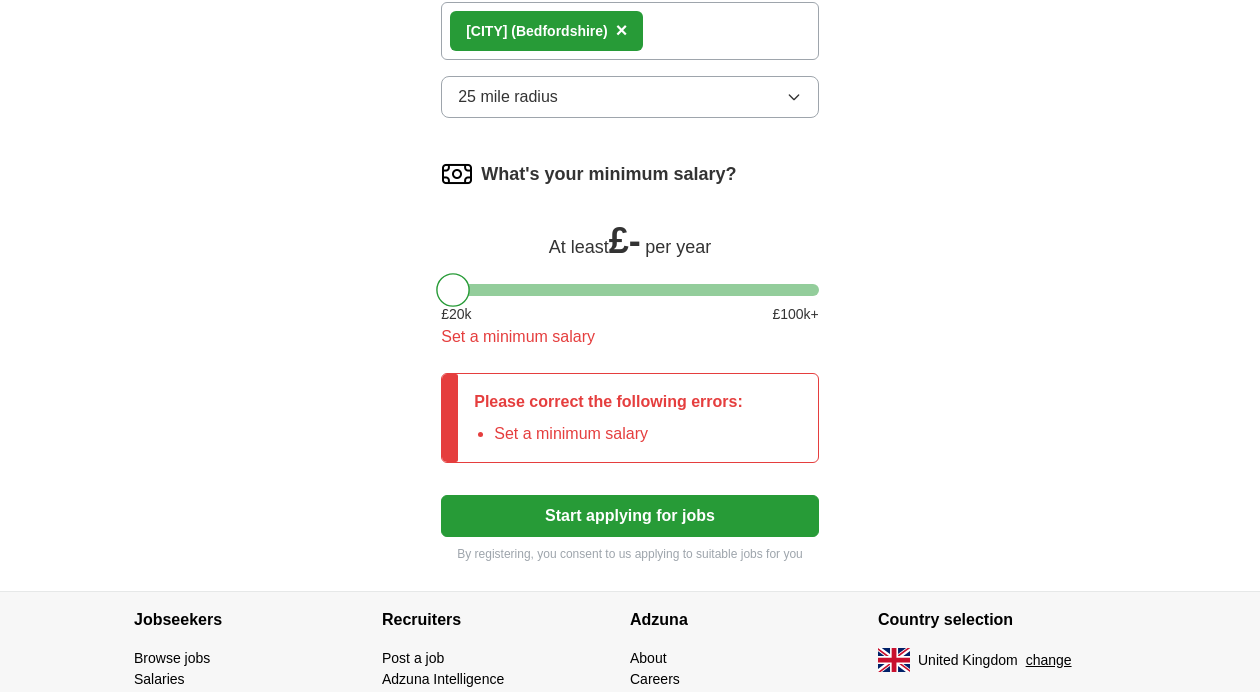 scroll, scrollTop: 1363, scrollLeft: 0, axis: vertical 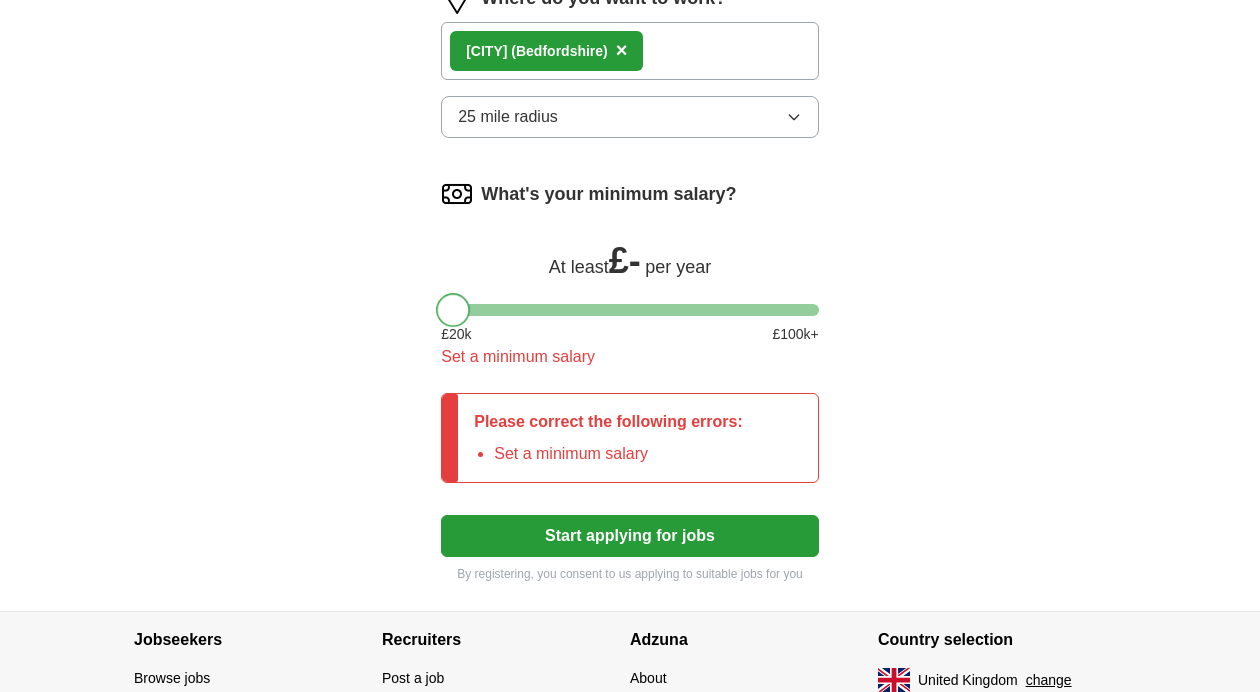 click at bounding box center [453, 310] 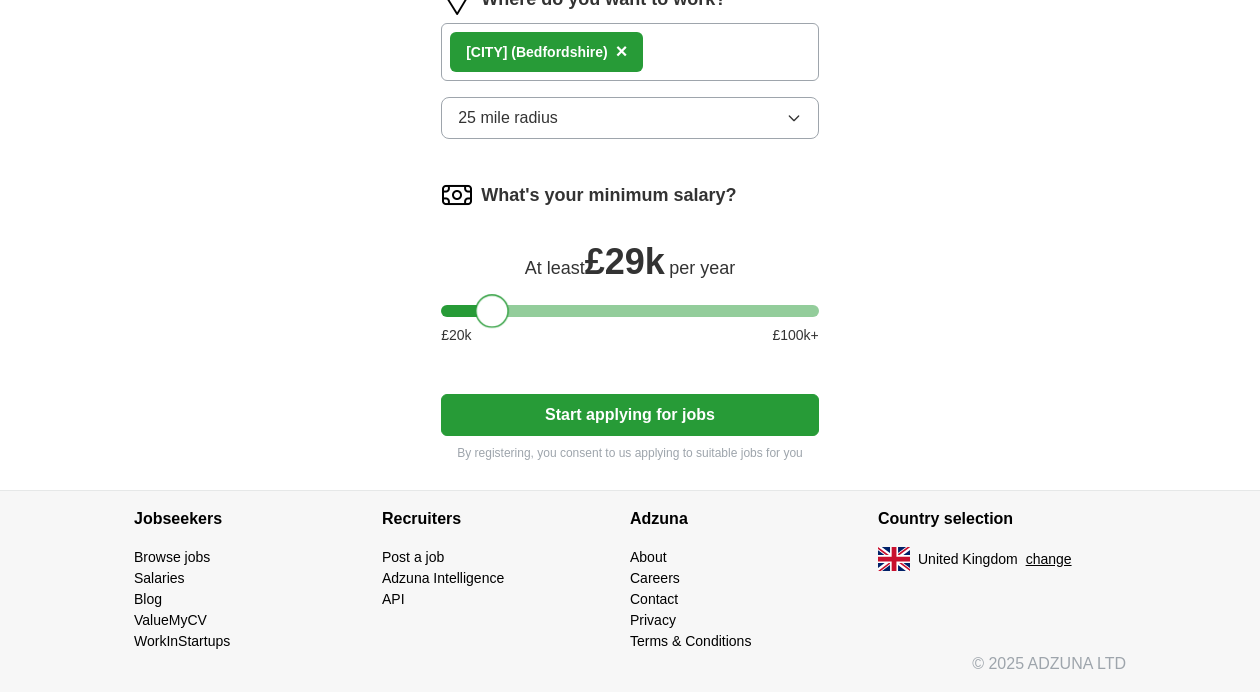 click at bounding box center (630, 311) 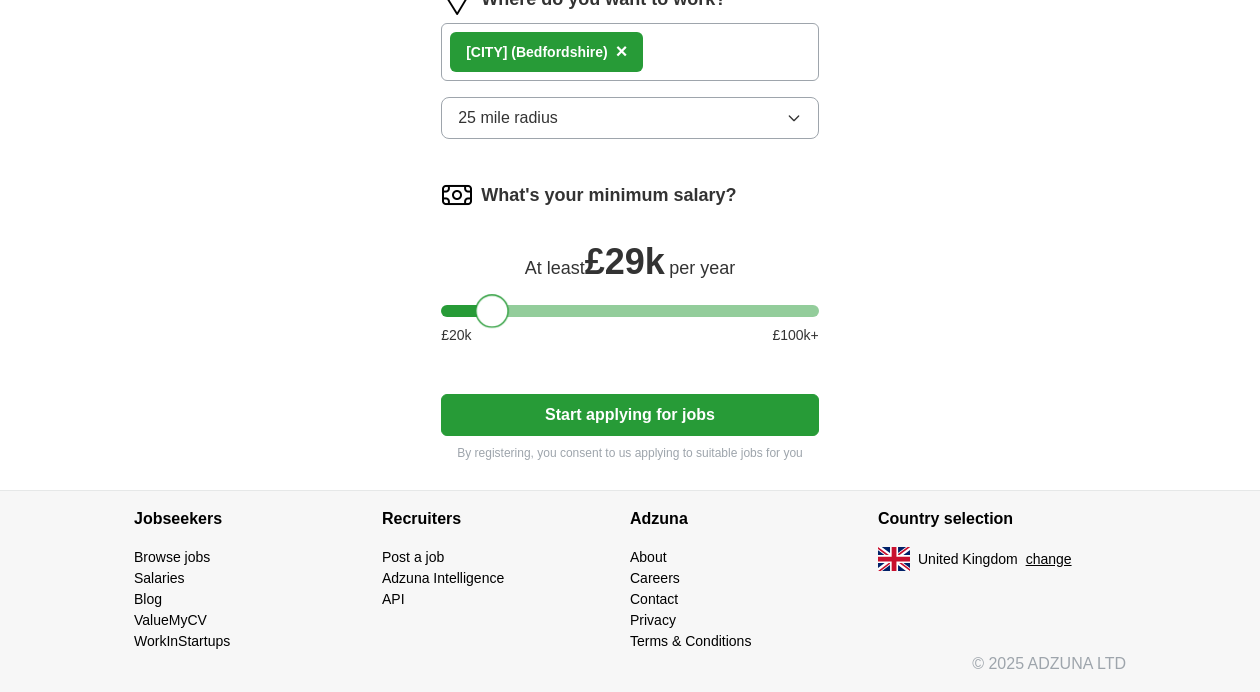 click at bounding box center (630, 311) 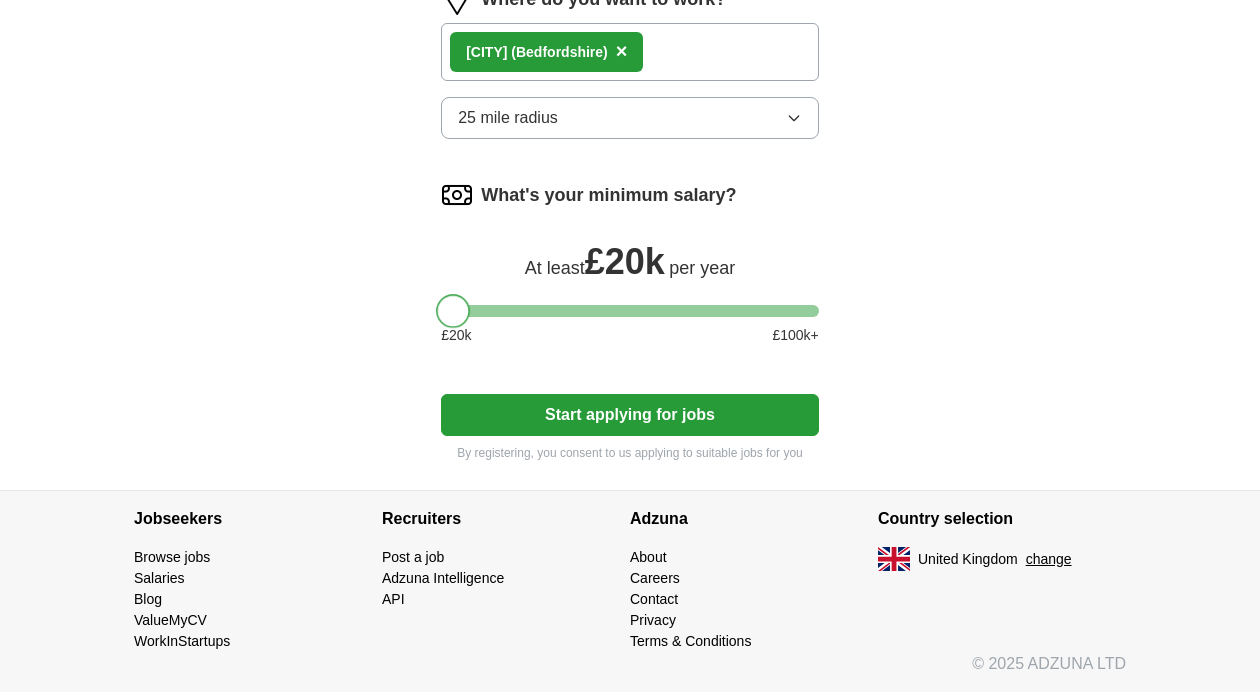 click at bounding box center [630, 311] 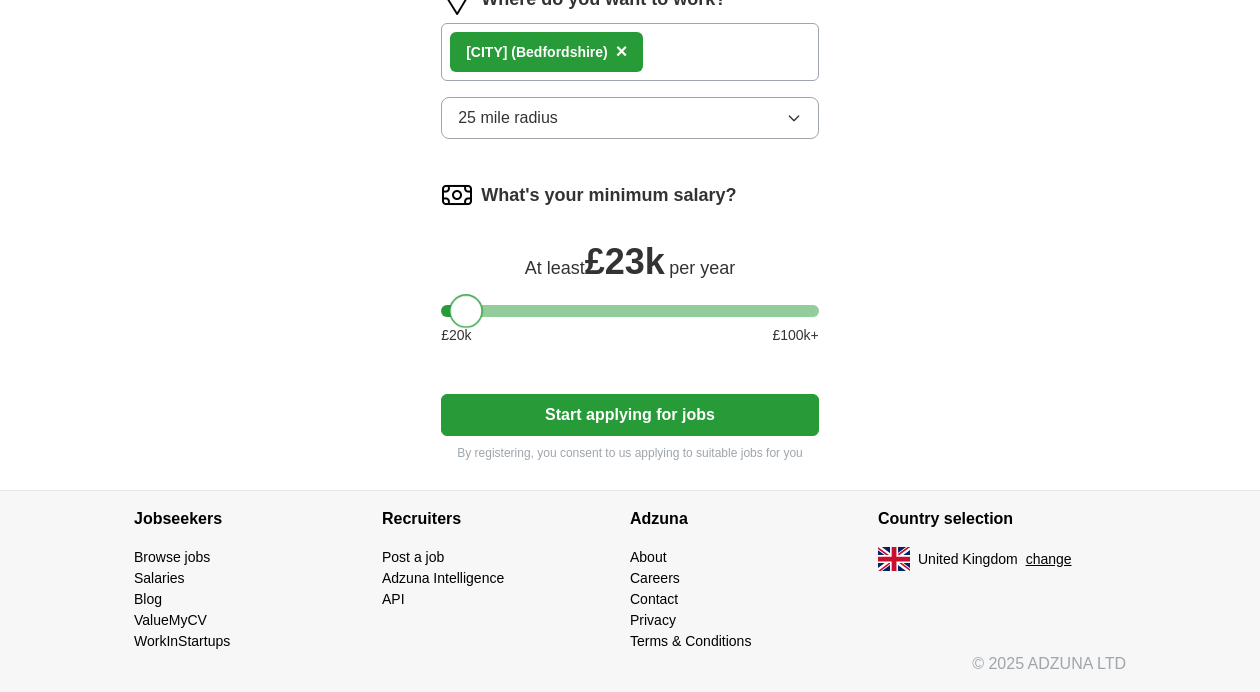click at bounding box center (630, 311) 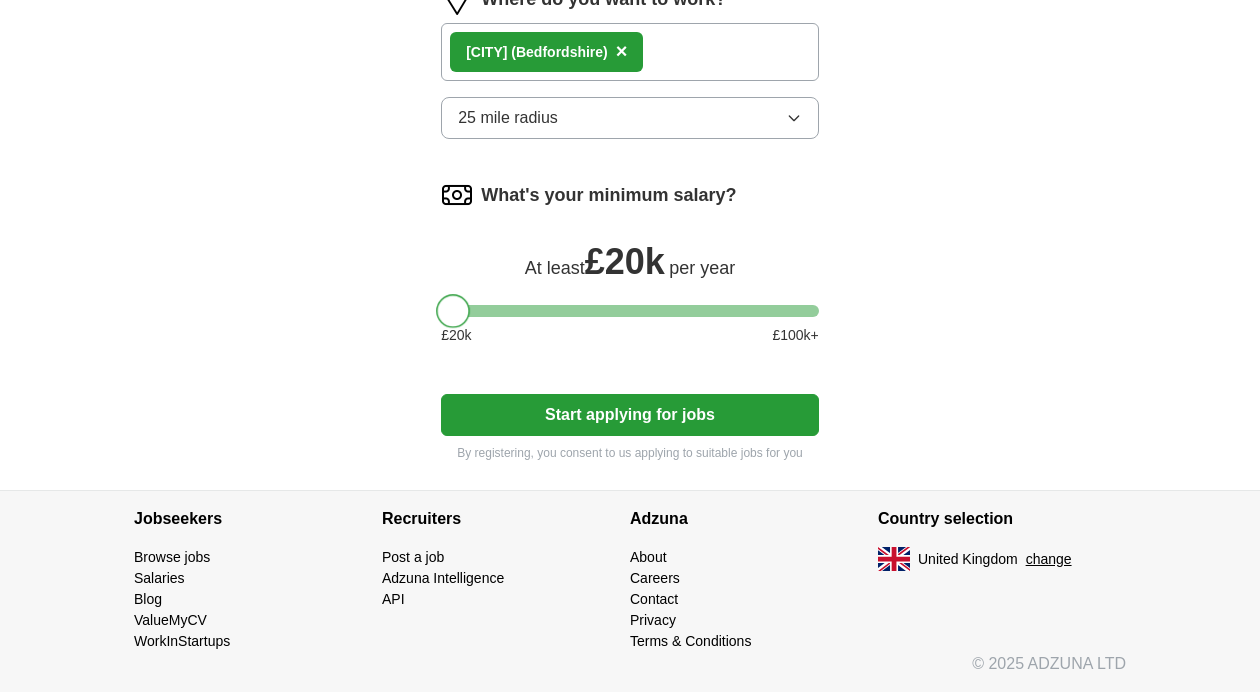 click at bounding box center [630, 311] 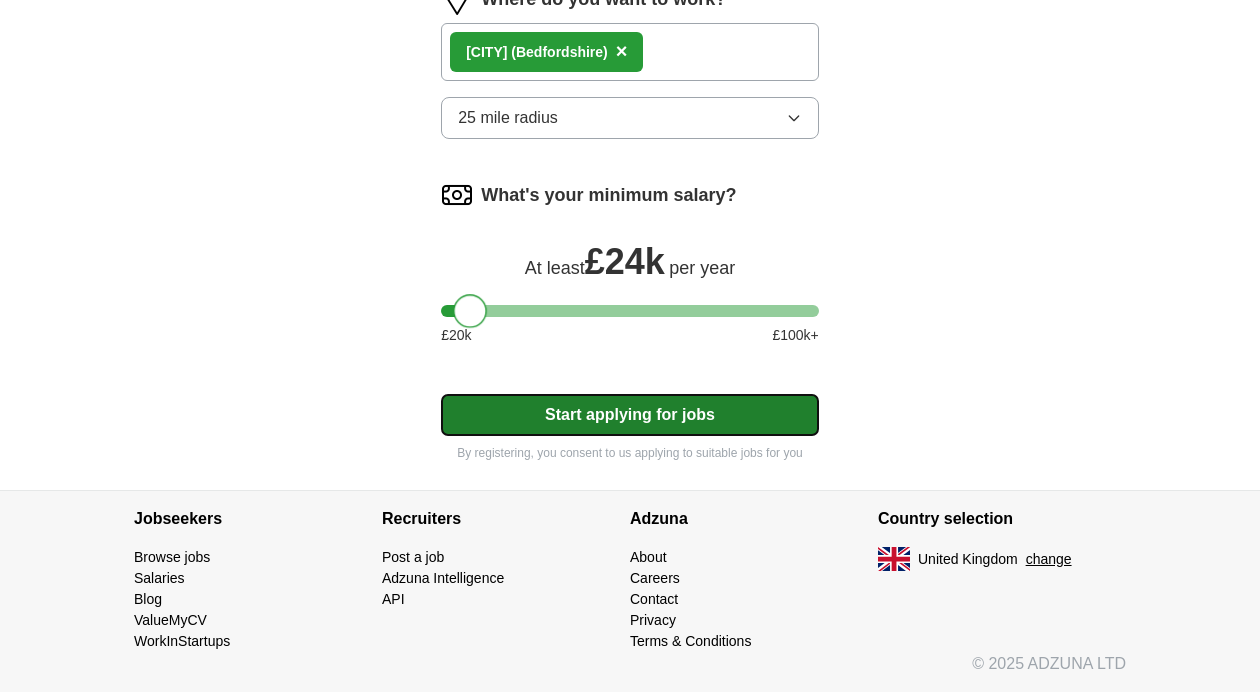 click on "Start applying for jobs" at bounding box center (630, 415) 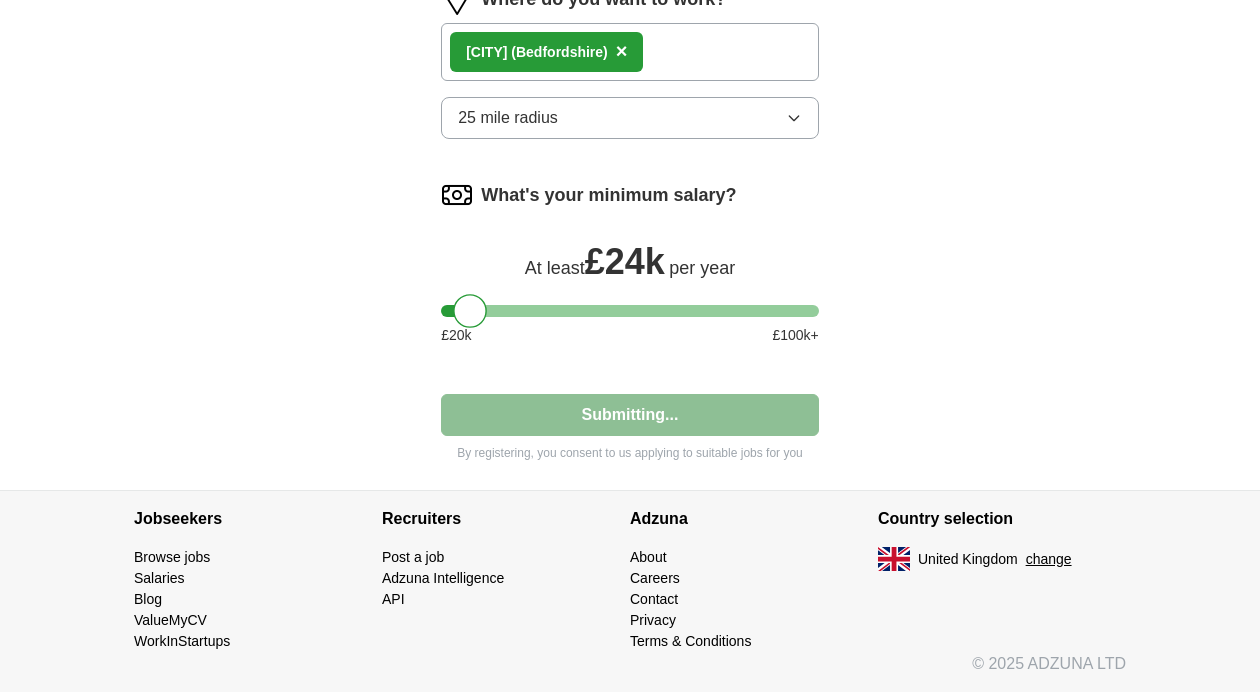 select on "**" 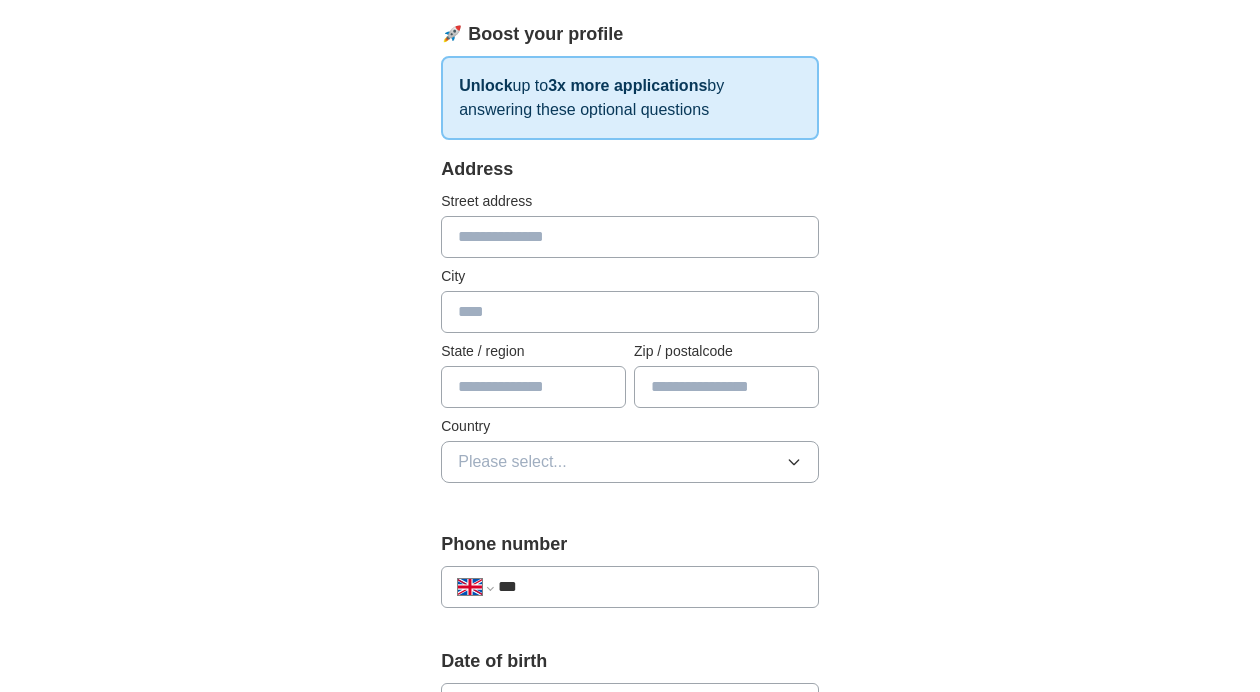 scroll, scrollTop: 305, scrollLeft: 0, axis: vertical 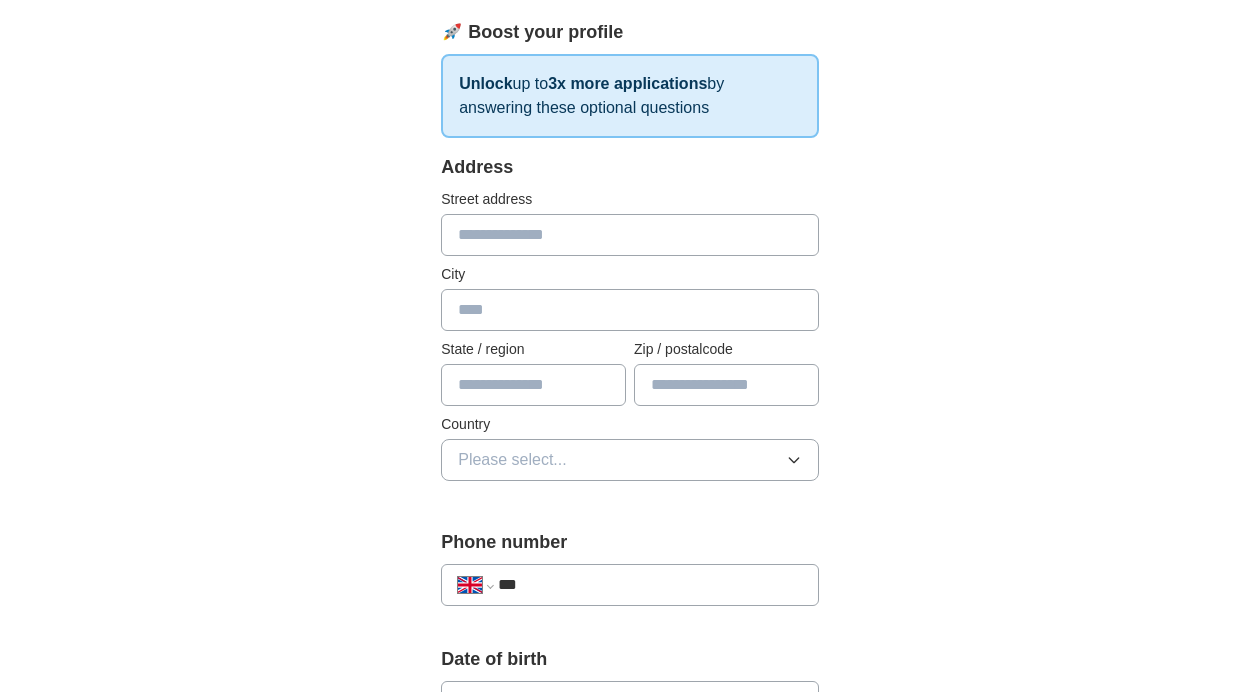 click at bounding box center [630, 235] 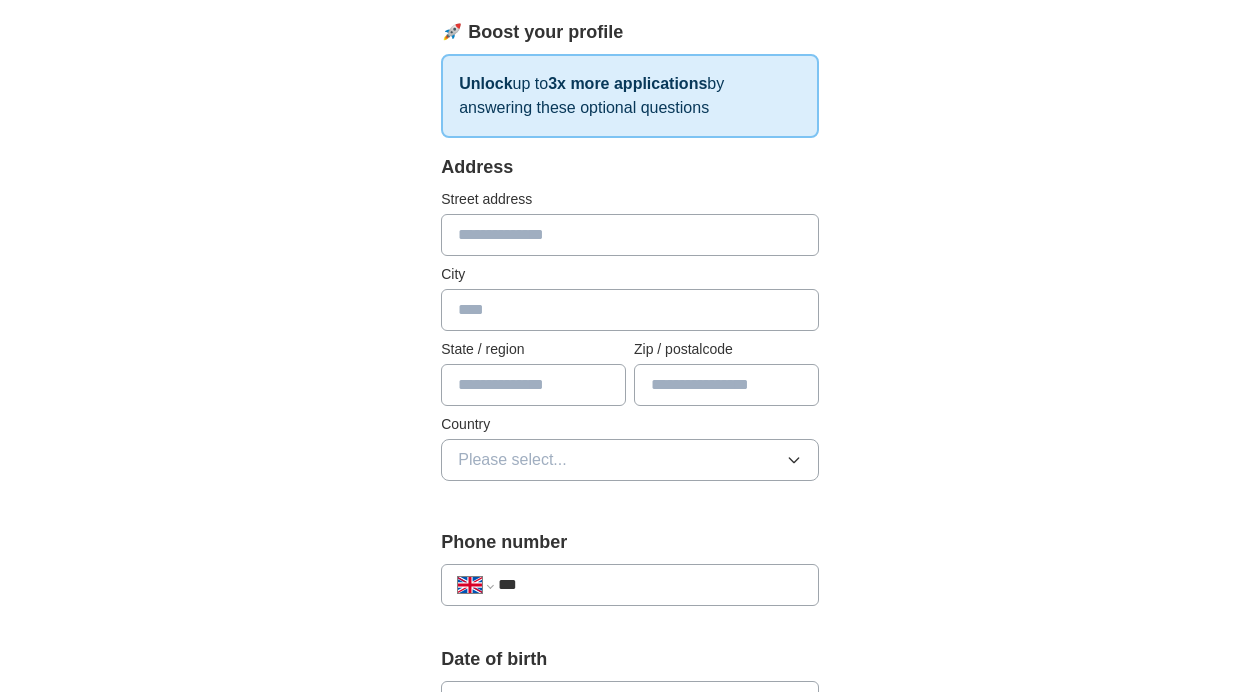type on "**********" 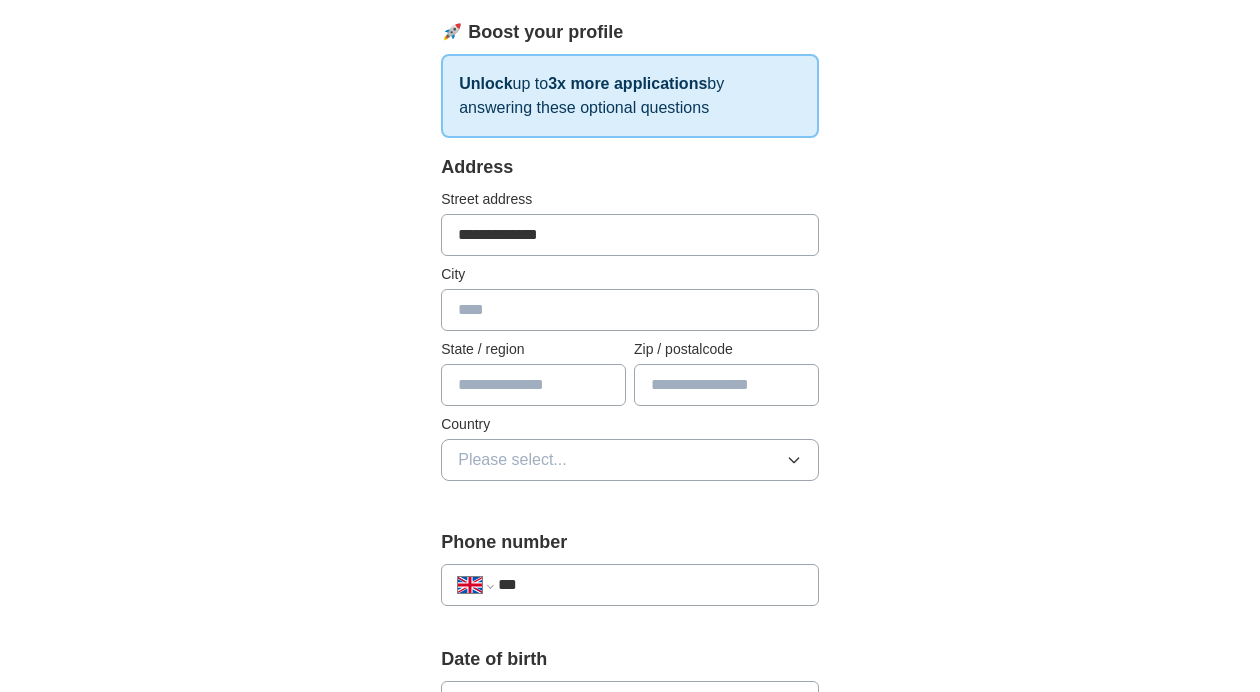 type on "******" 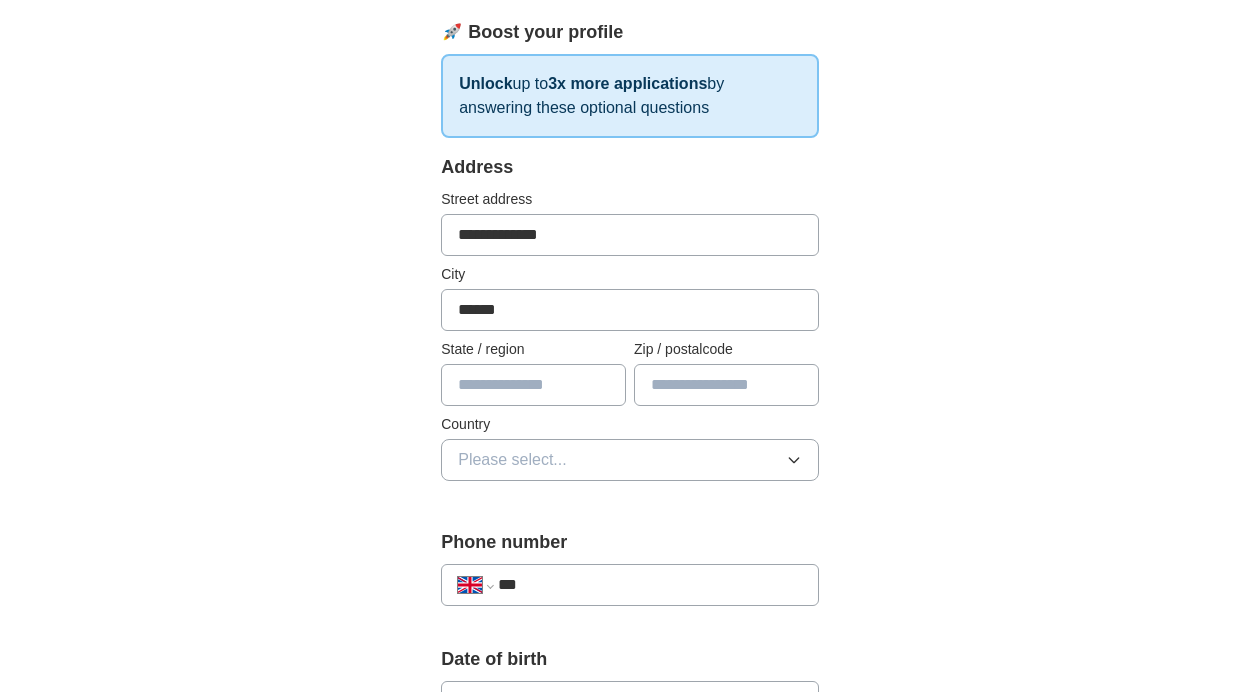 type on "*****" 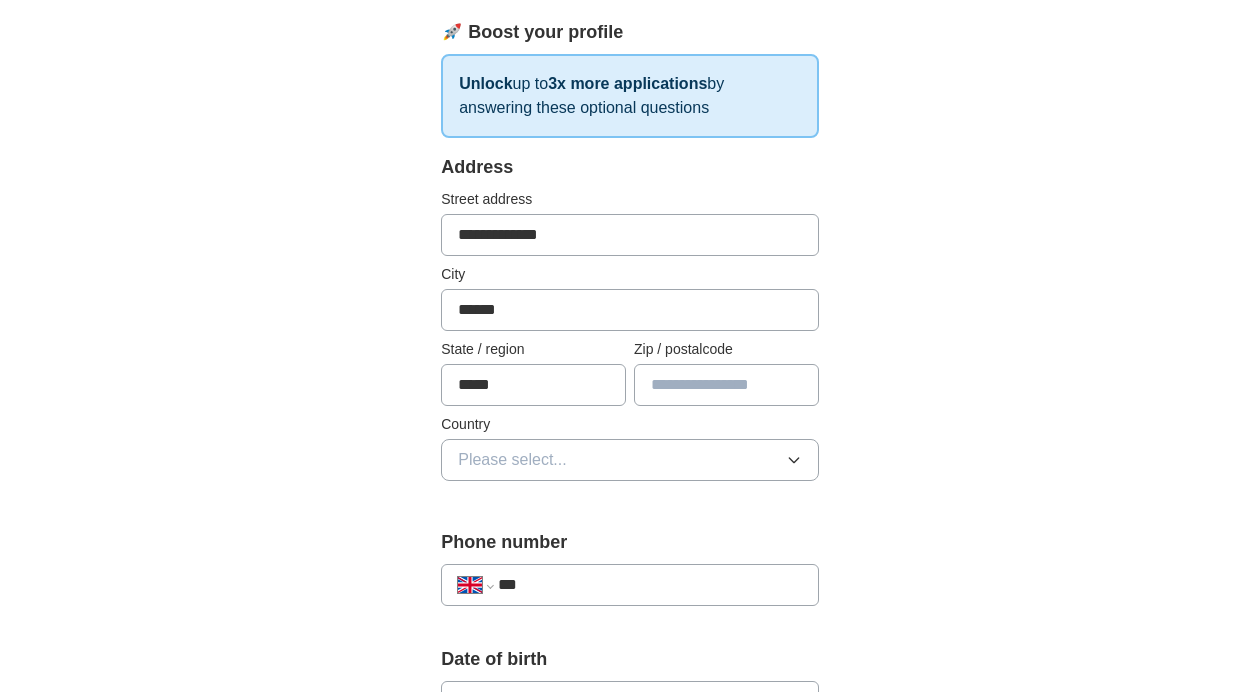 type on "*******" 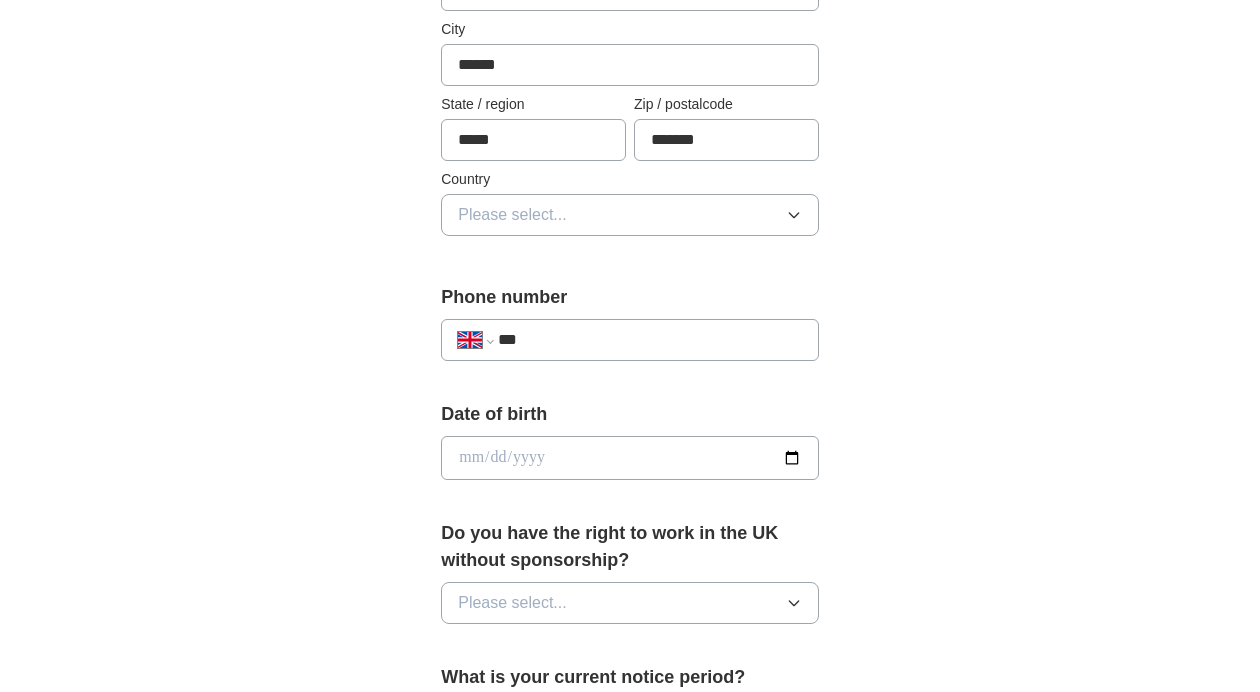 scroll, scrollTop: 552, scrollLeft: 0, axis: vertical 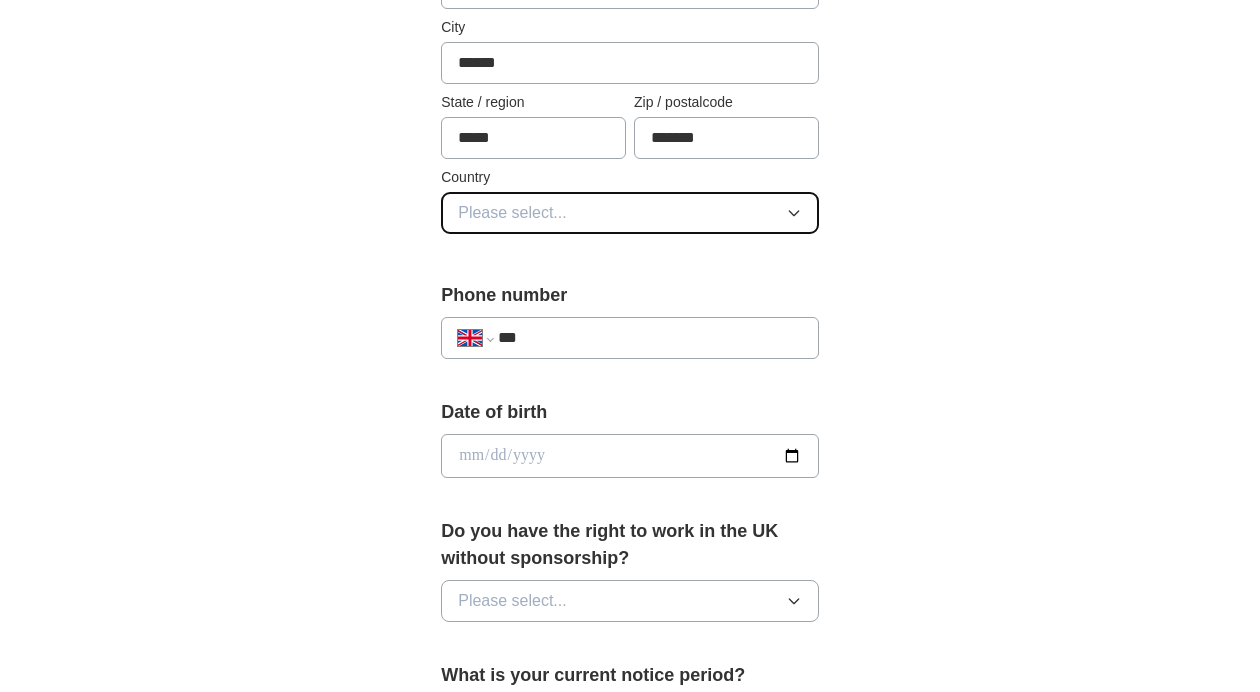 click 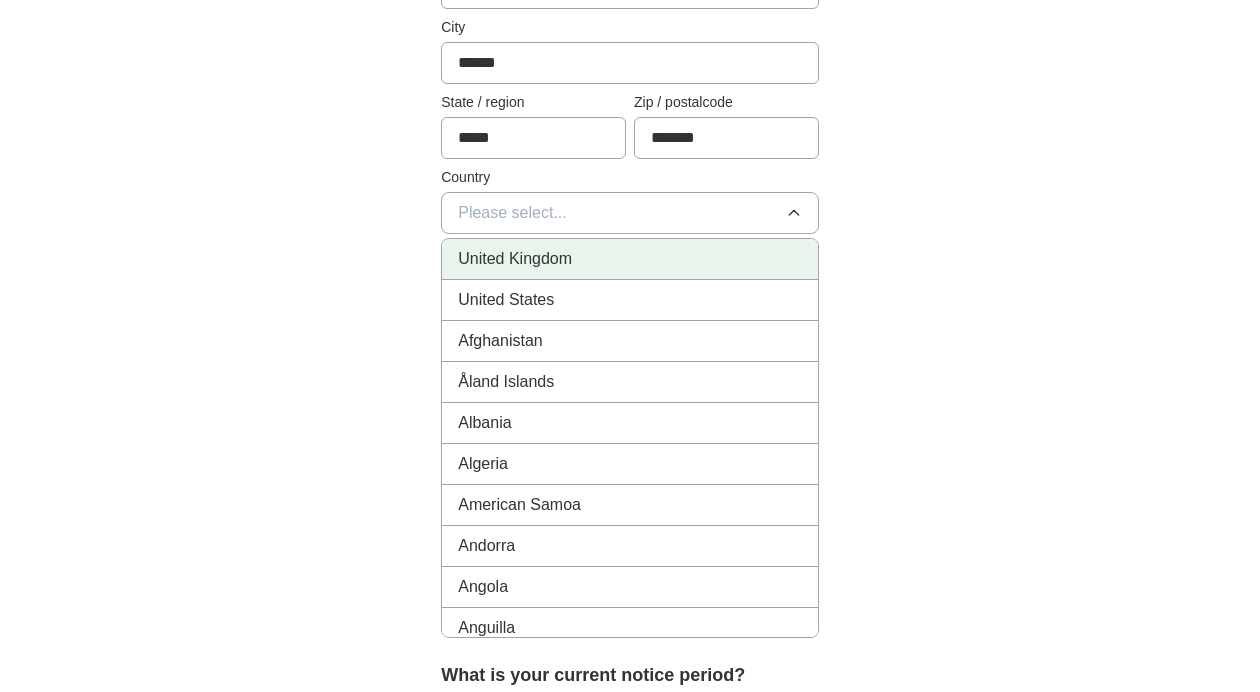 click on "United Kingdom" at bounding box center (630, 259) 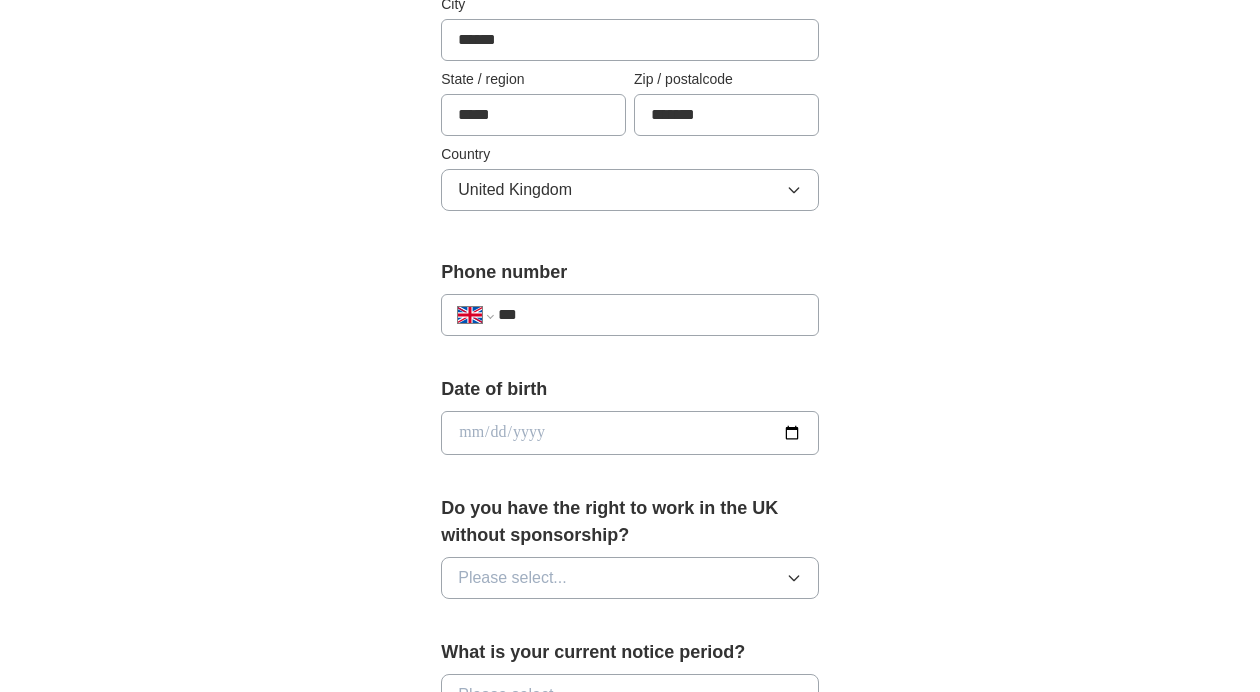 scroll, scrollTop: 608, scrollLeft: 0, axis: vertical 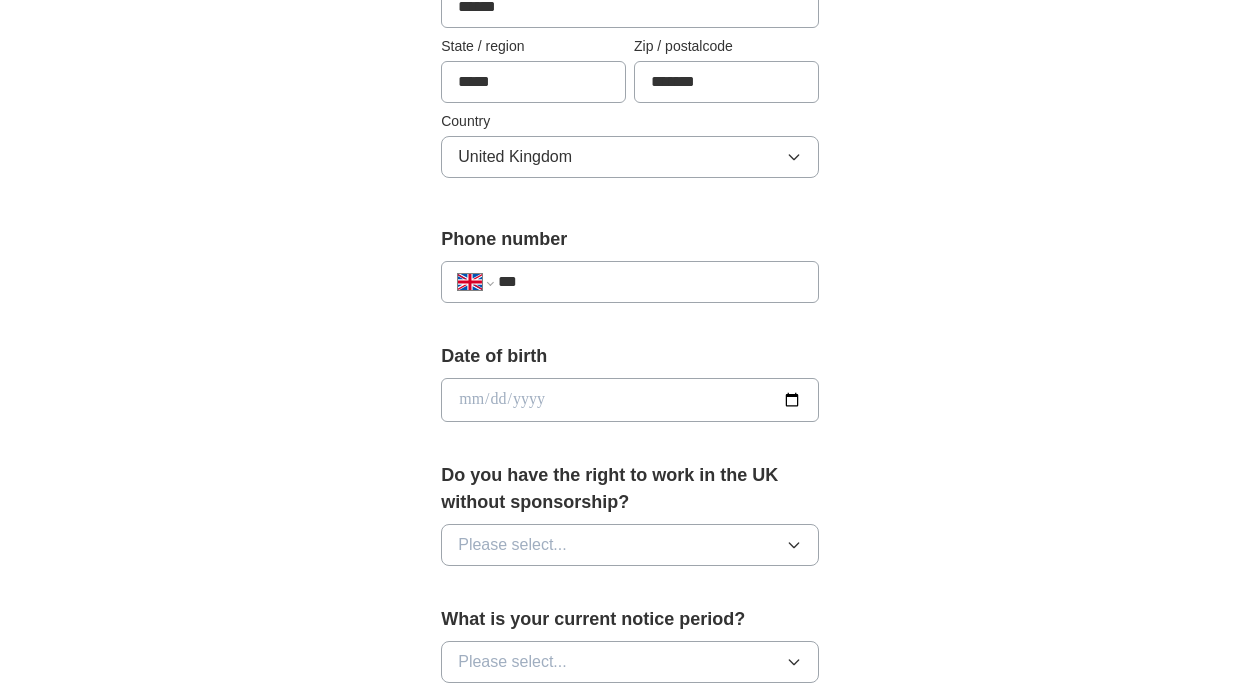 click on "***" at bounding box center (650, 282) 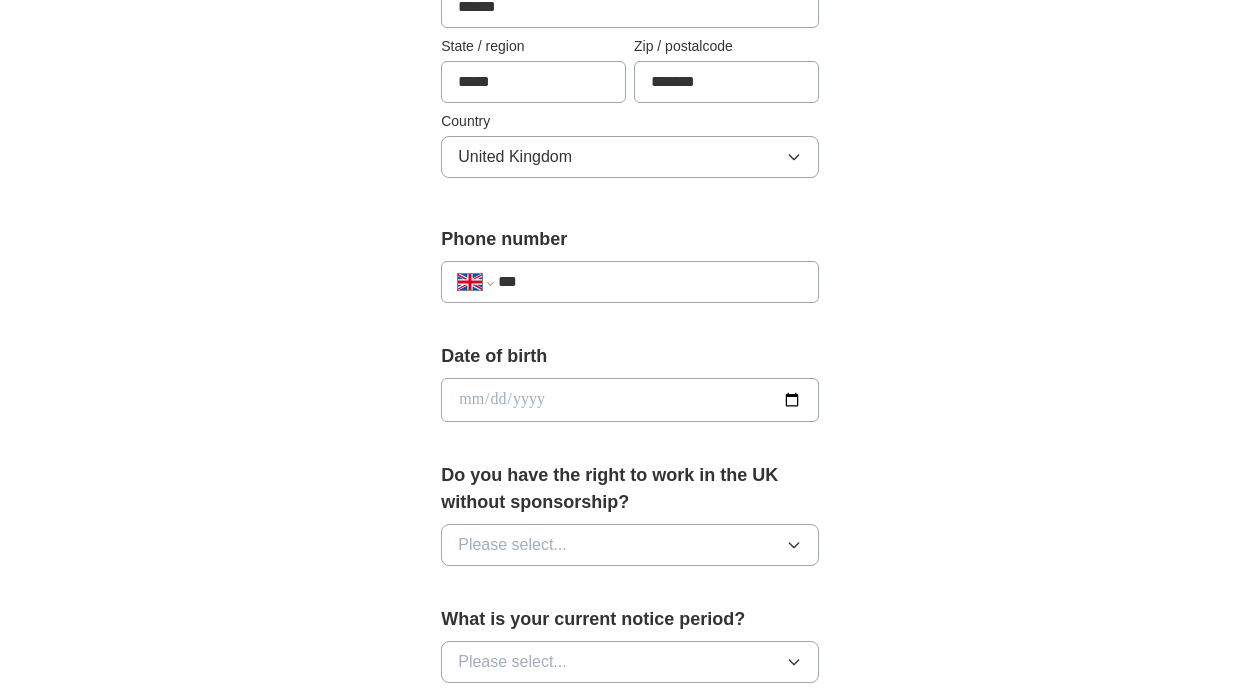 type on "**********" 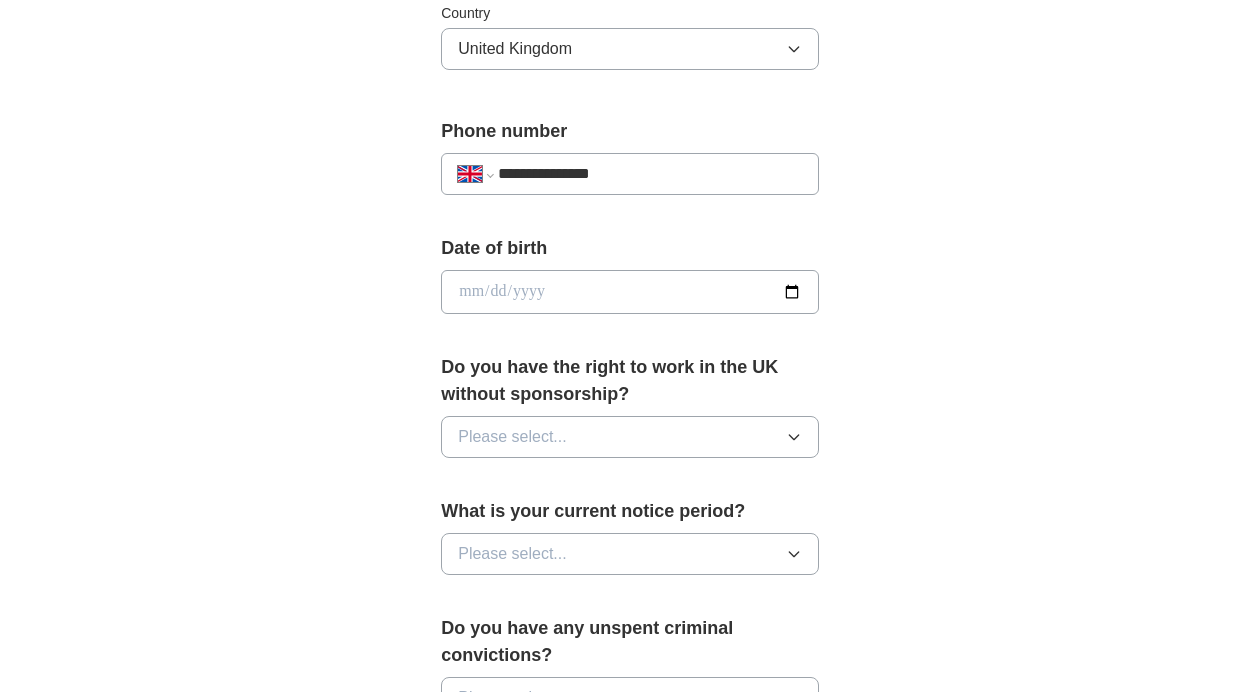 scroll, scrollTop: 717, scrollLeft: 0, axis: vertical 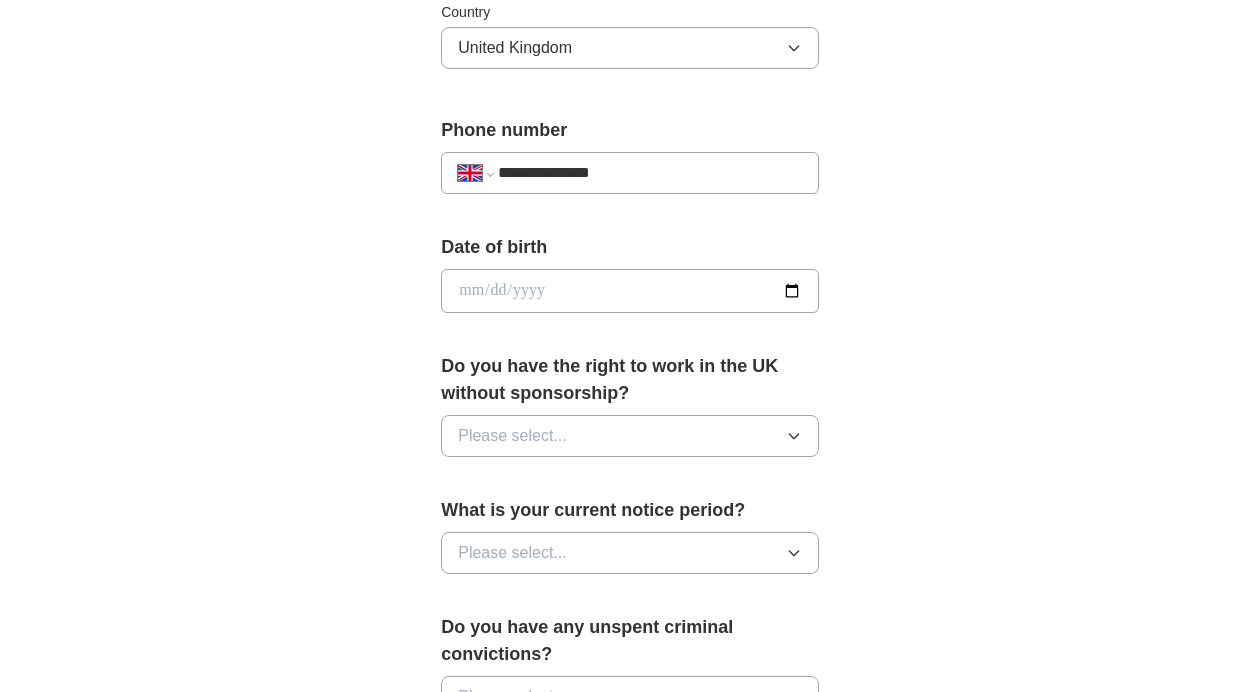 click at bounding box center (630, 291) 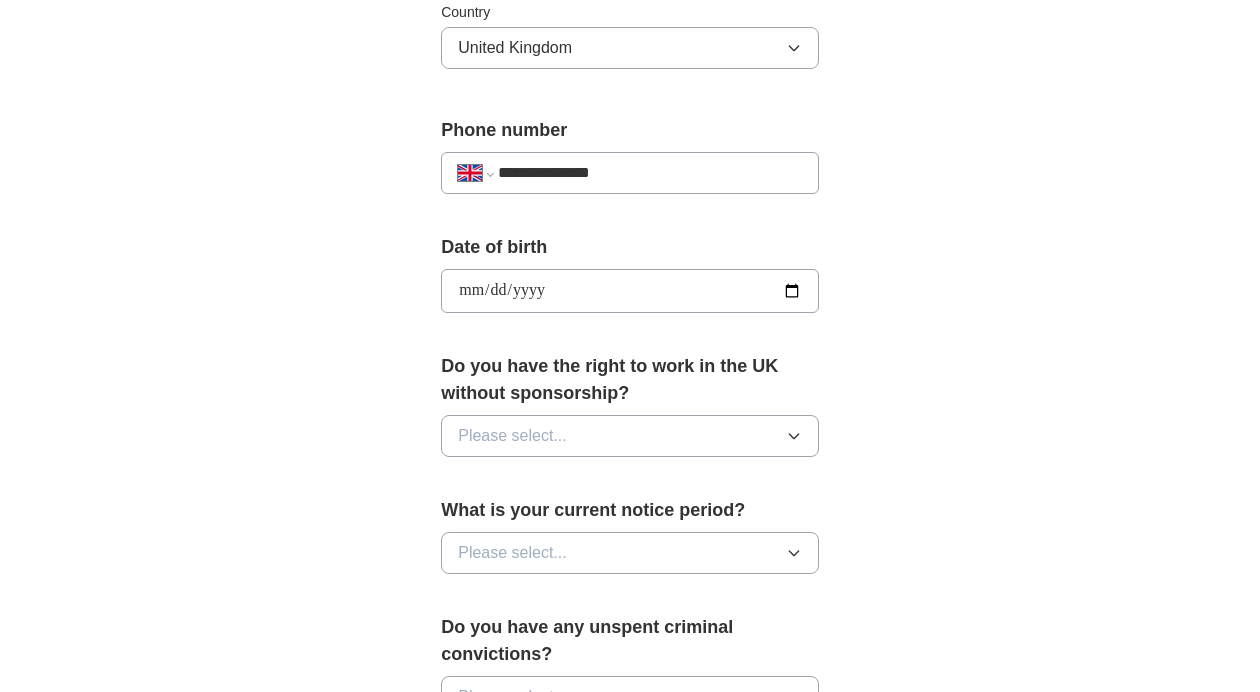 type on "**********" 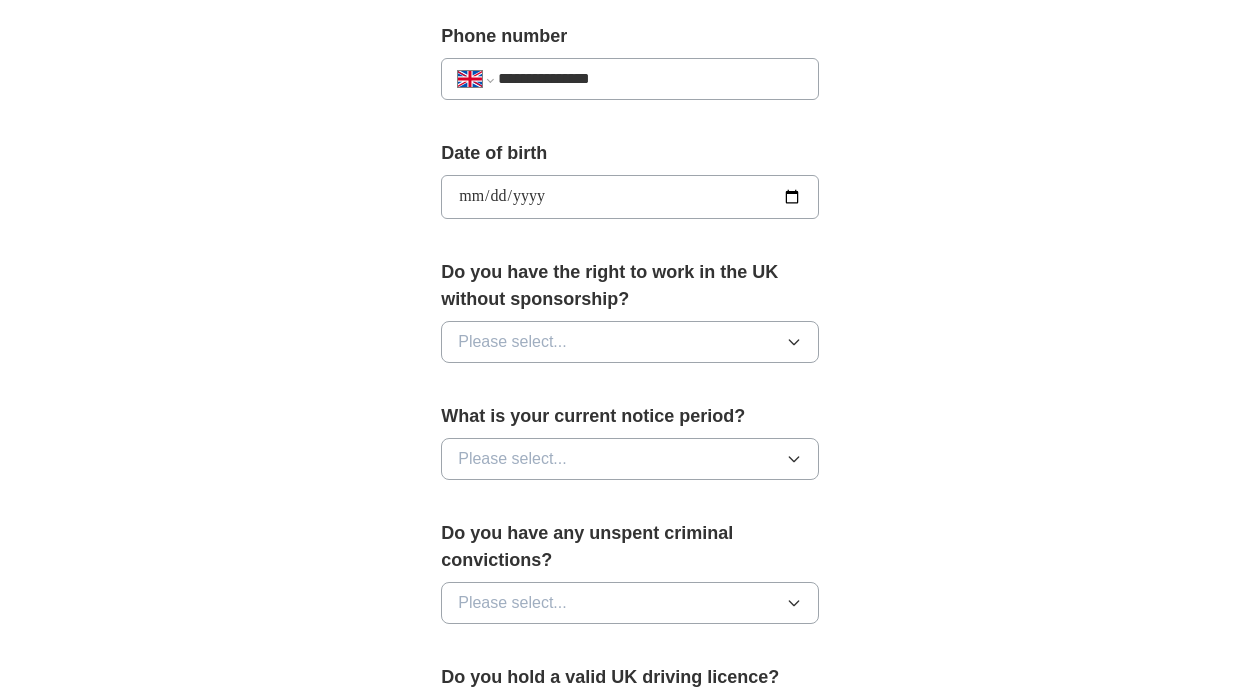 scroll, scrollTop: 825, scrollLeft: 0, axis: vertical 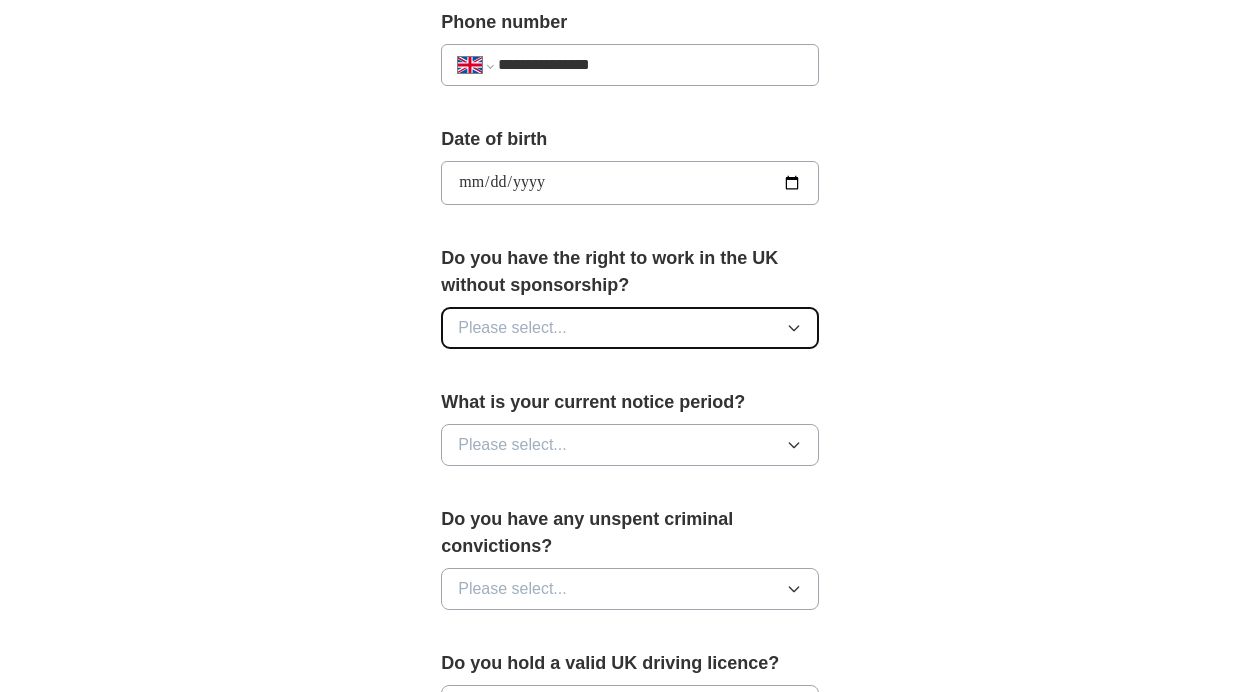 click on "Please select..." at bounding box center (512, 328) 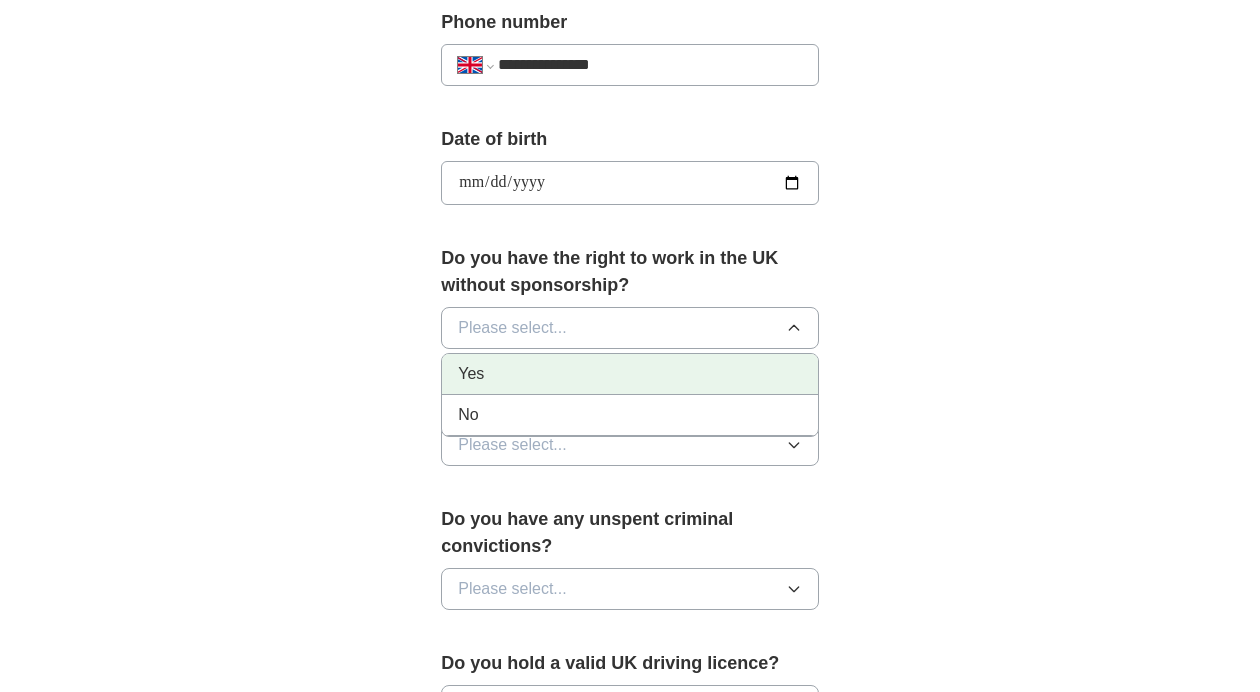 click on "Yes" at bounding box center [630, 374] 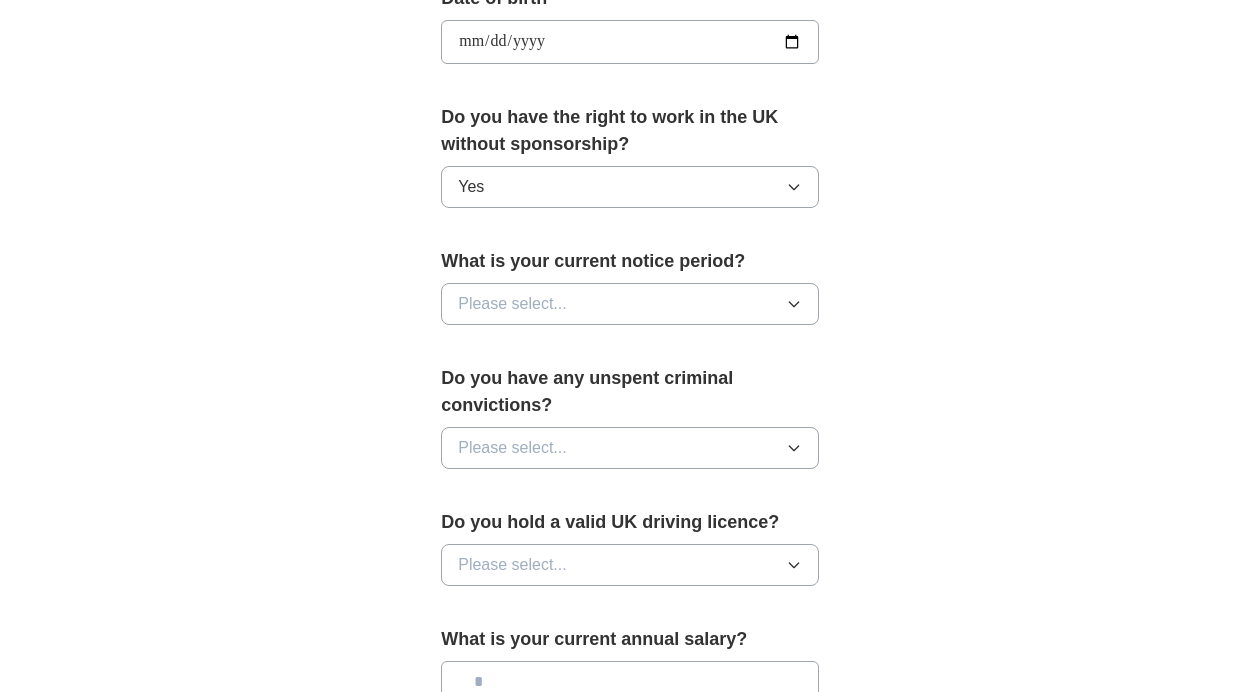 scroll, scrollTop: 974, scrollLeft: 0, axis: vertical 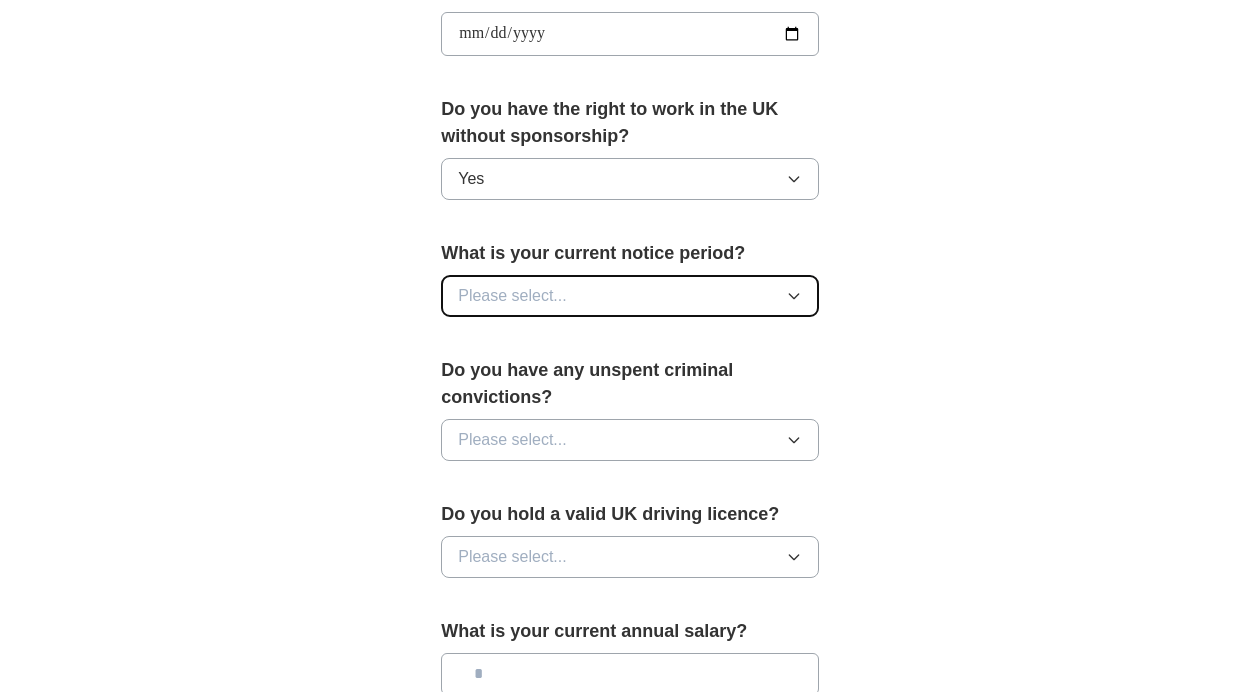 click 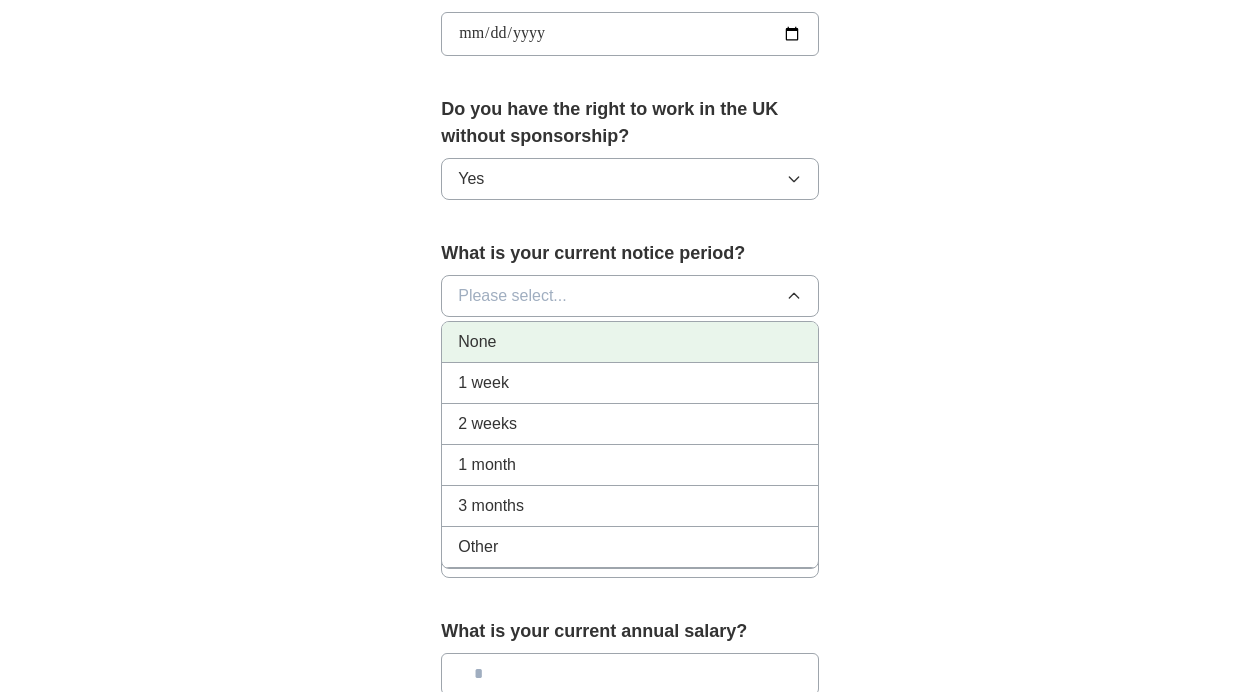 click on "None" at bounding box center (630, 342) 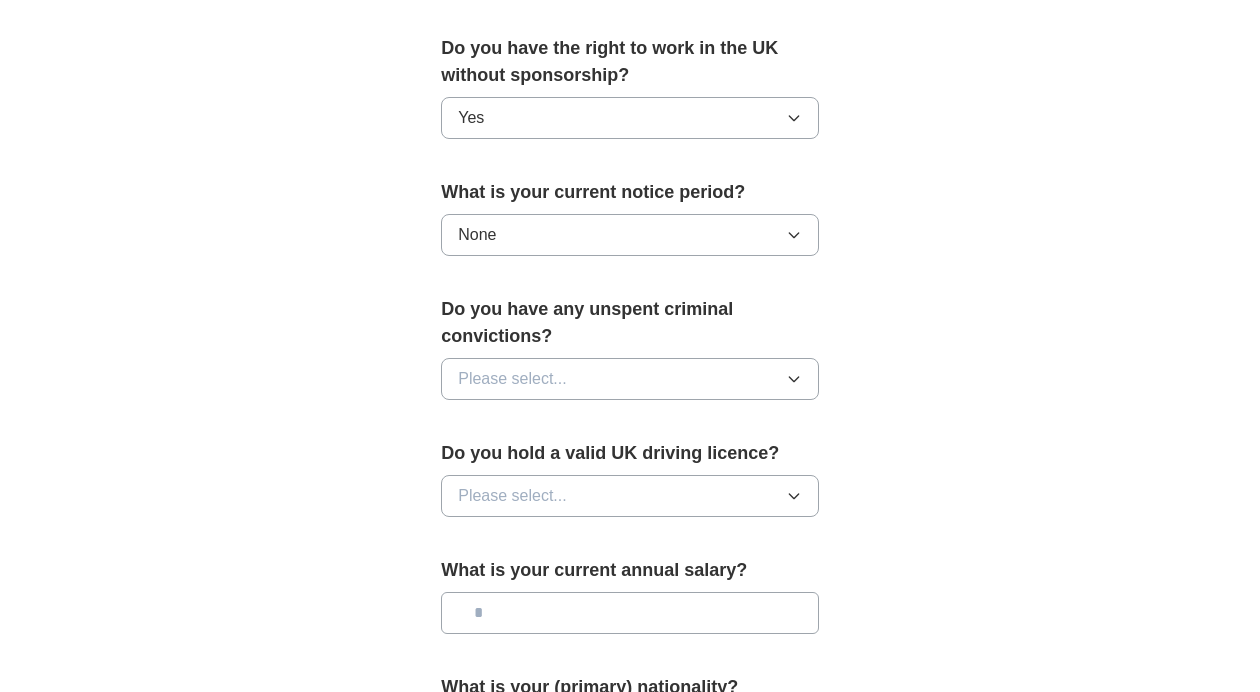 scroll, scrollTop: 1066, scrollLeft: 0, axis: vertical 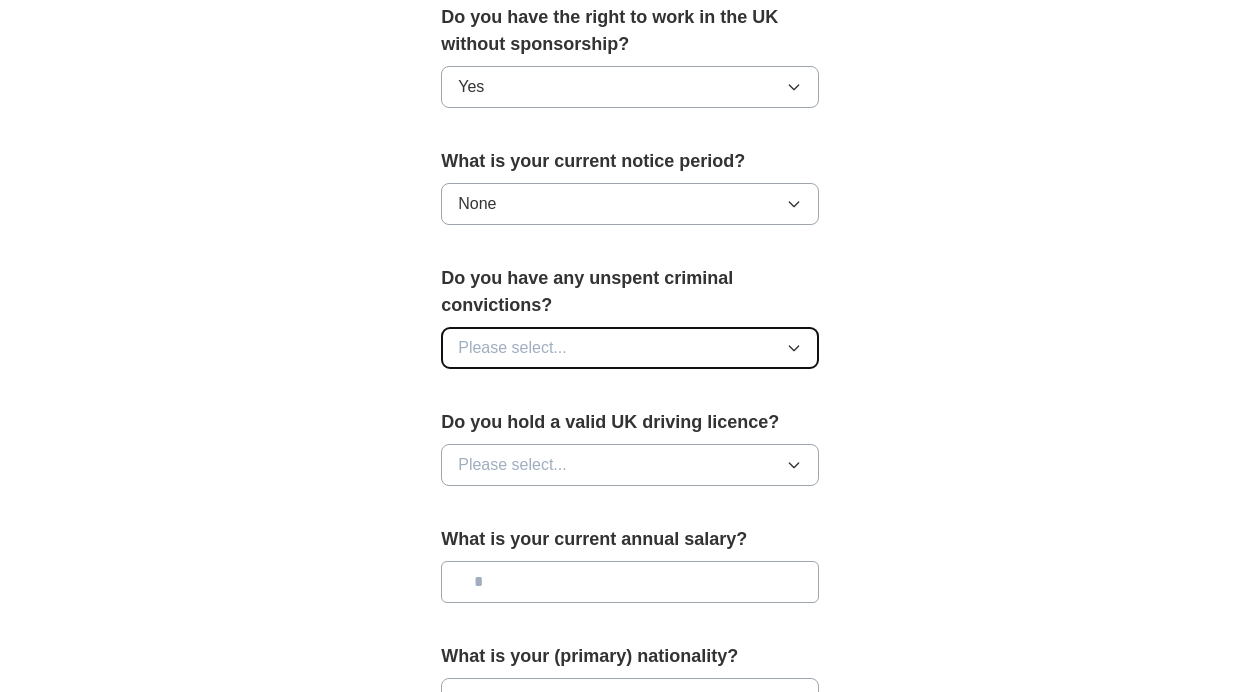 click 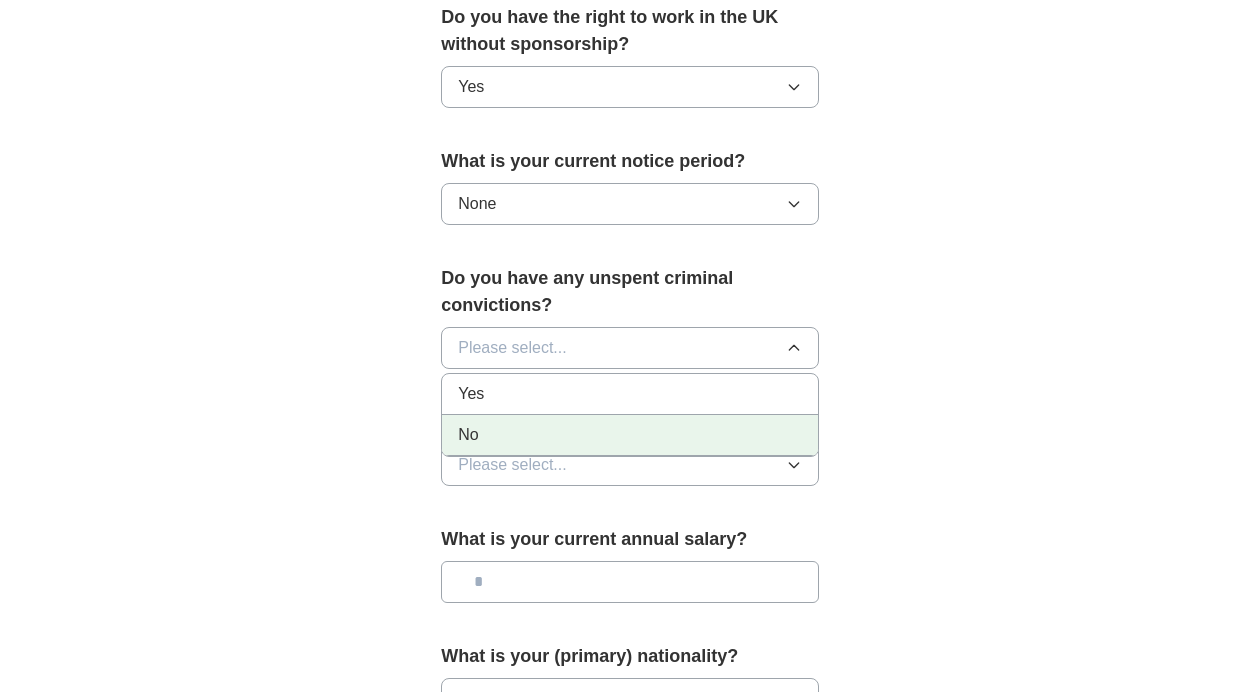 click on "No" at bounding box center [630, 435] 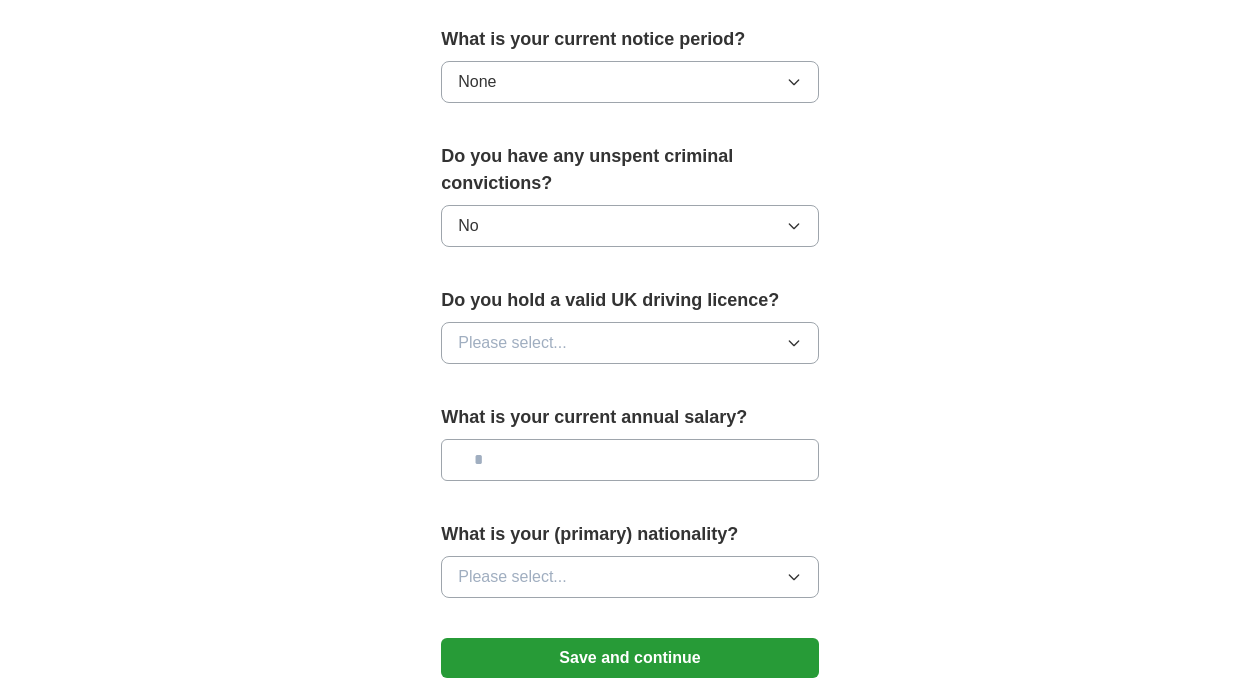 scroll, scrollTop: 1208, scrollLeft: 0, axis: vertical 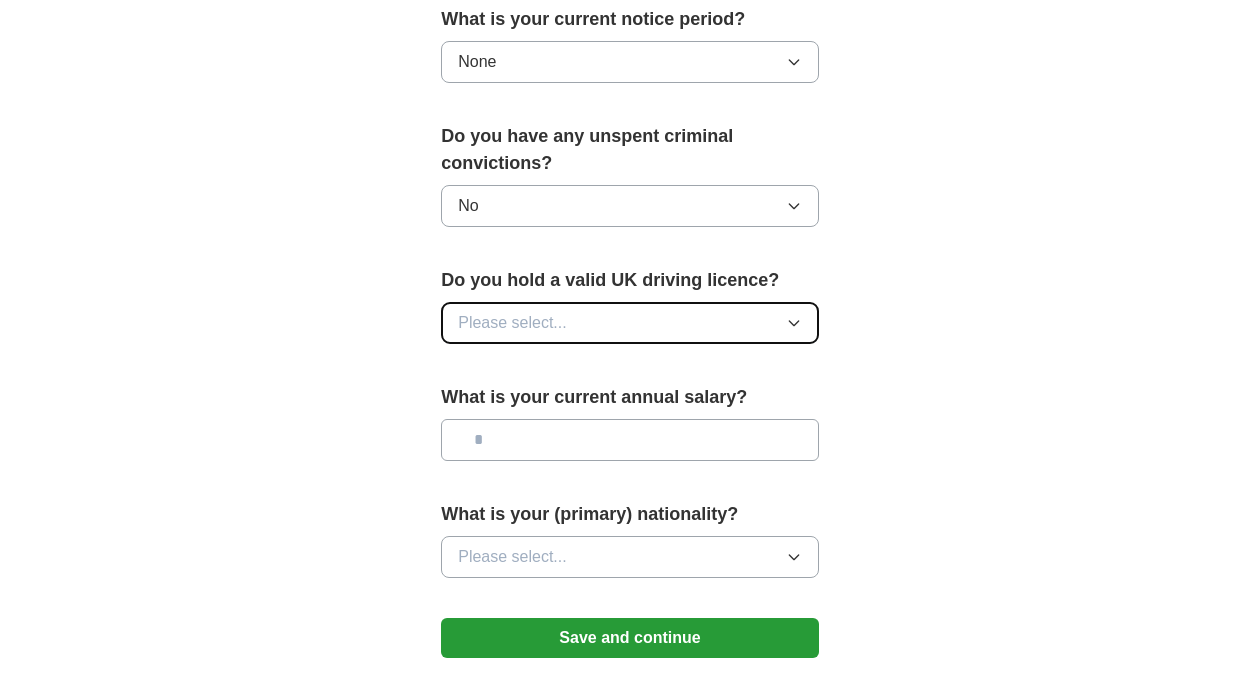 click 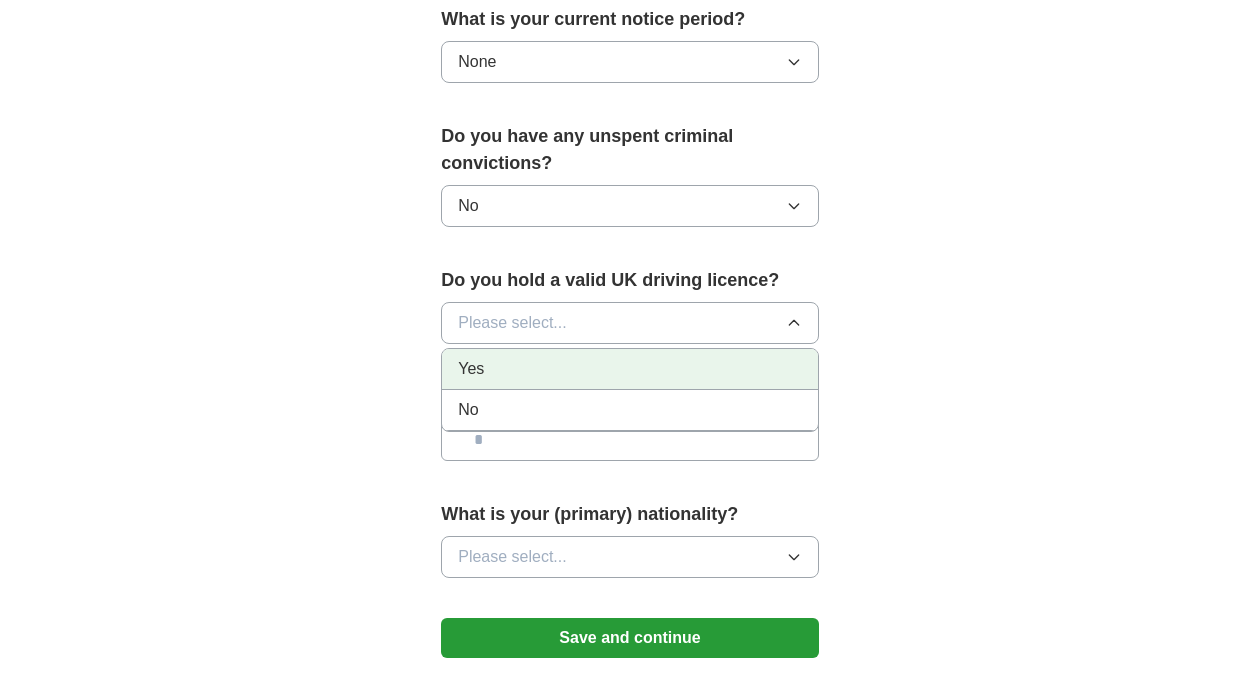 click on "Yes" at bounding box center [630, 369] 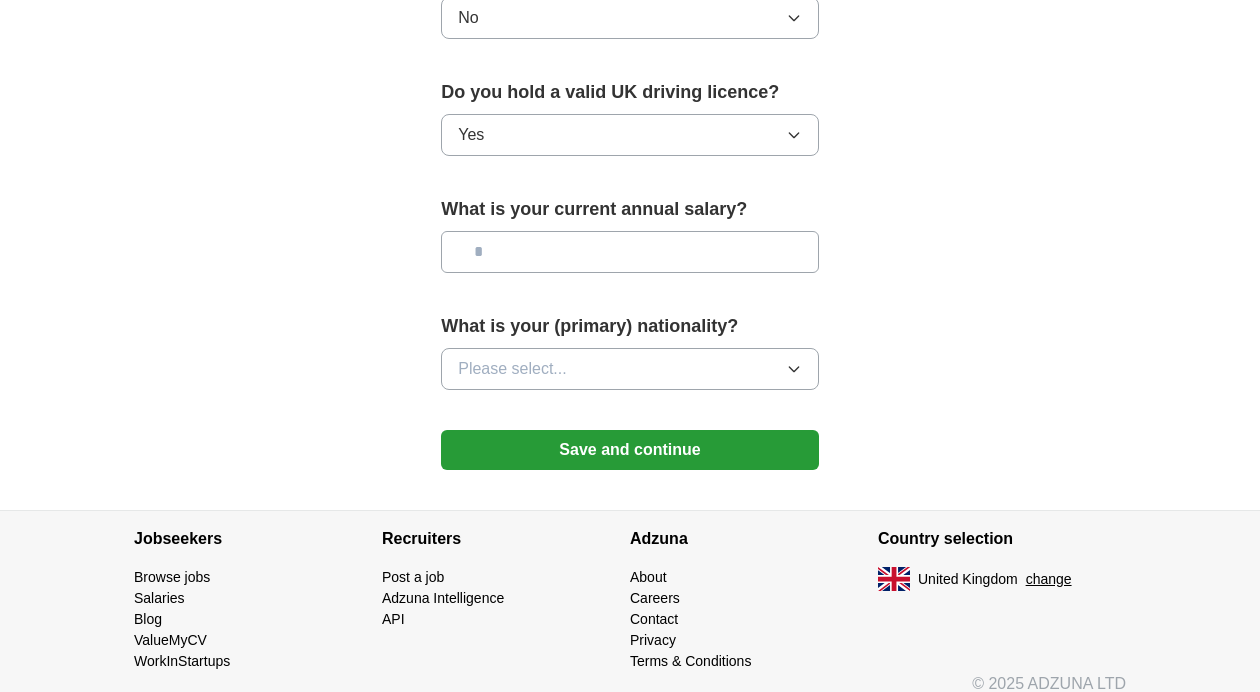 scroll, scrollTop: 1408, scrollLeft: 0, axis: vertical 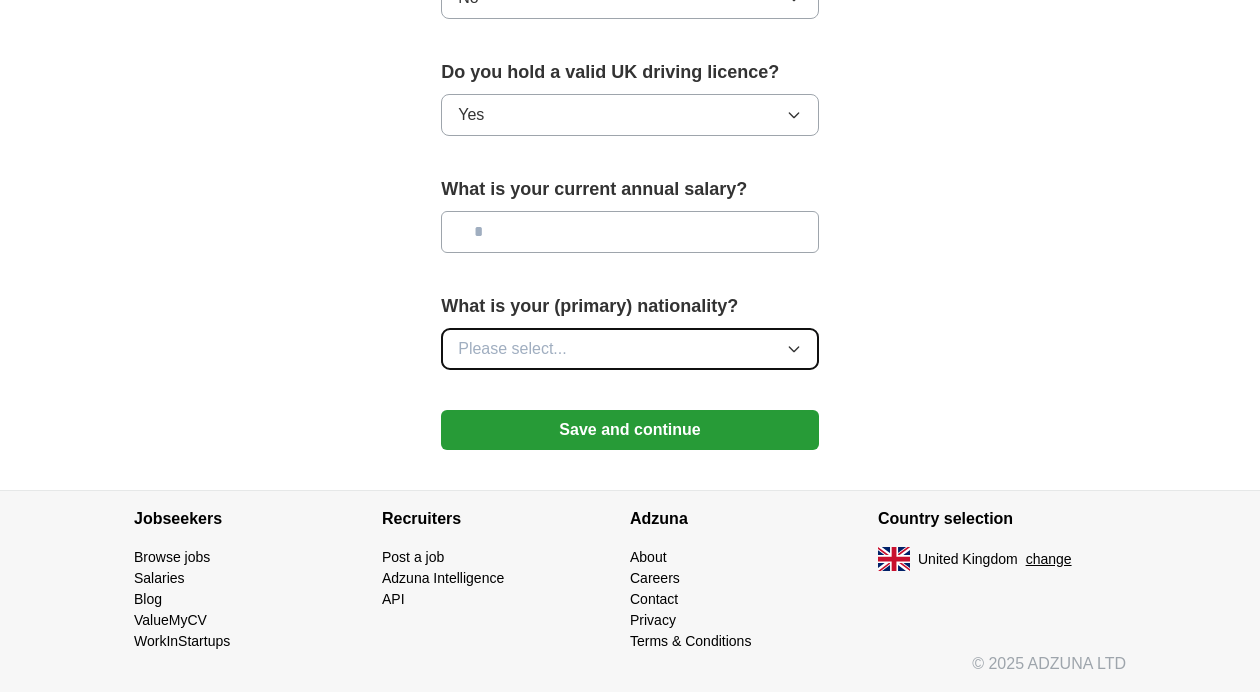 click 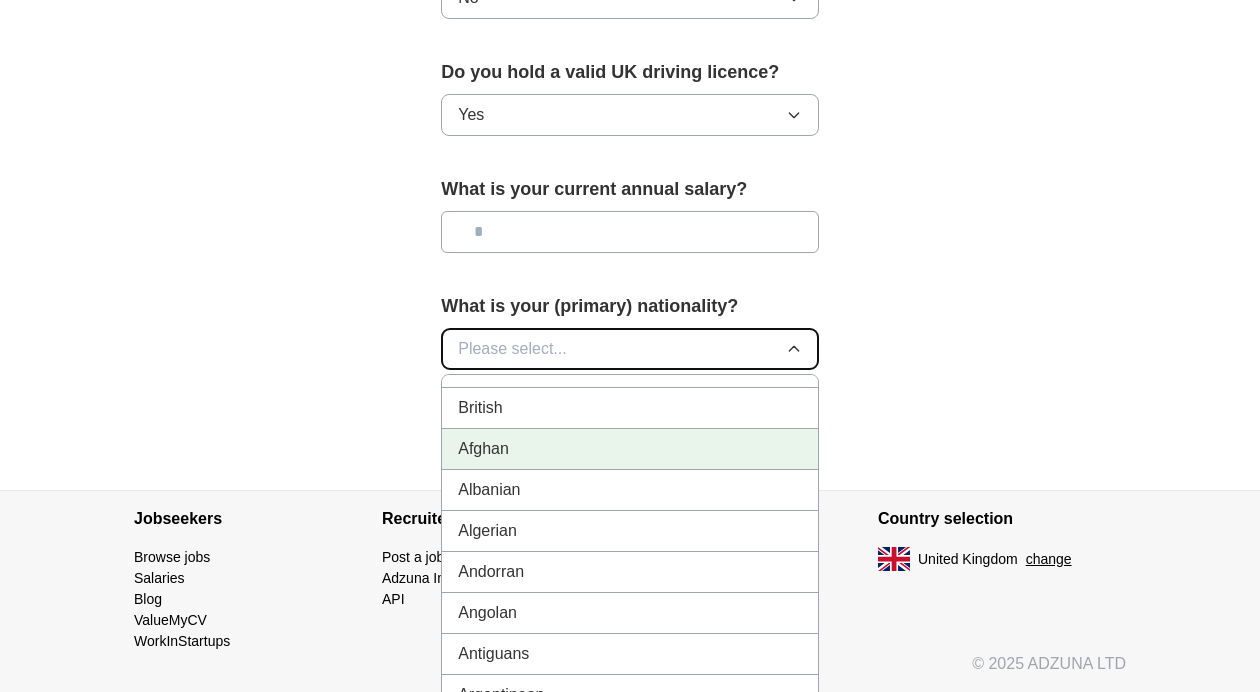 scroll, scrollTop: 5, scrollLeft: 0, axis: vertical 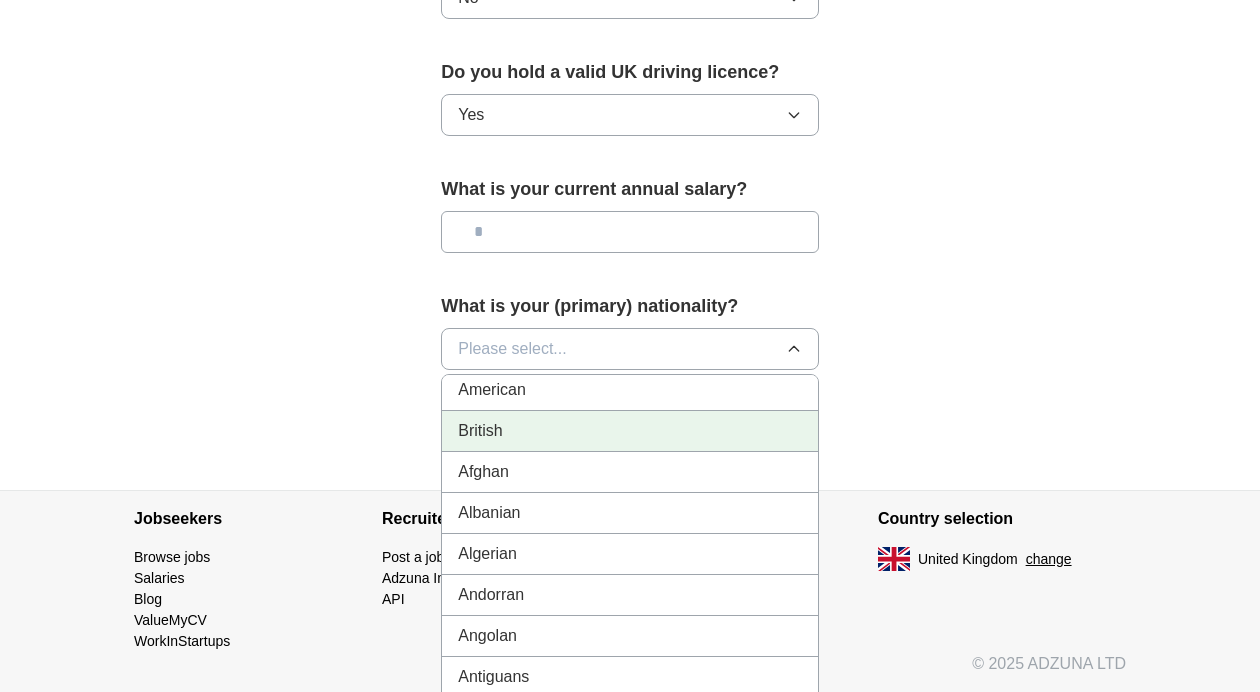 click on "British" at bounding box center (630, 431) 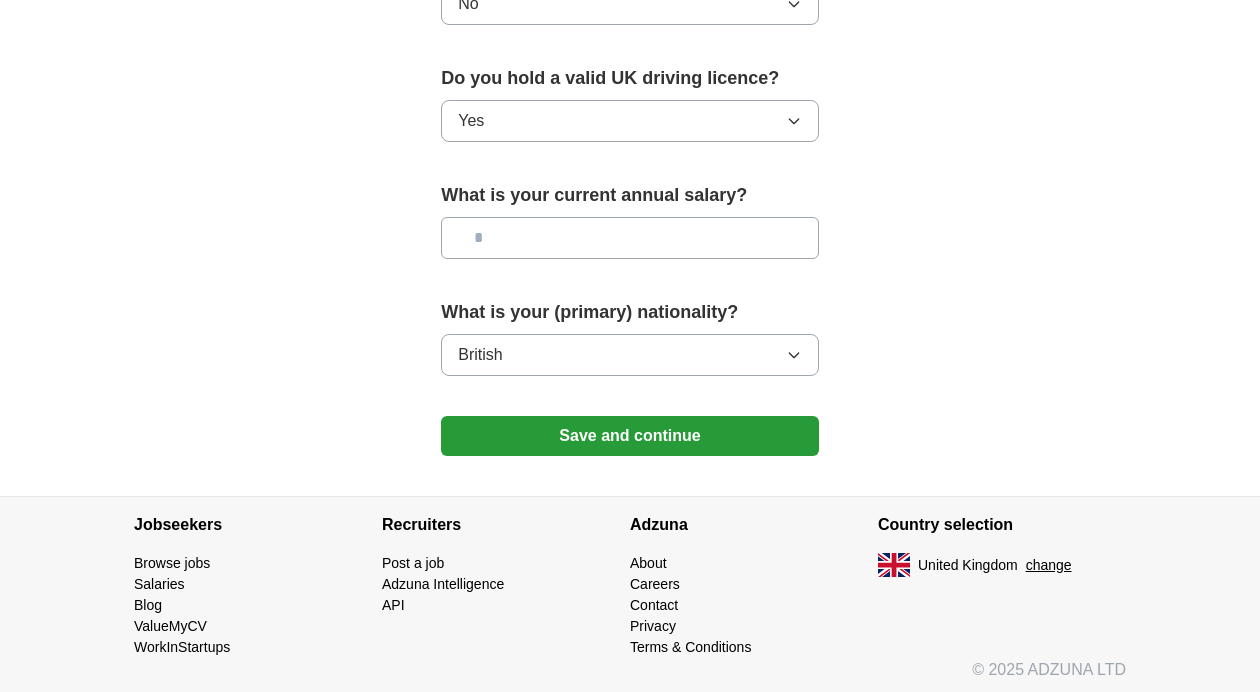 scroll, scrollTop: 1416, scrollLeft: 0, axis: vertical 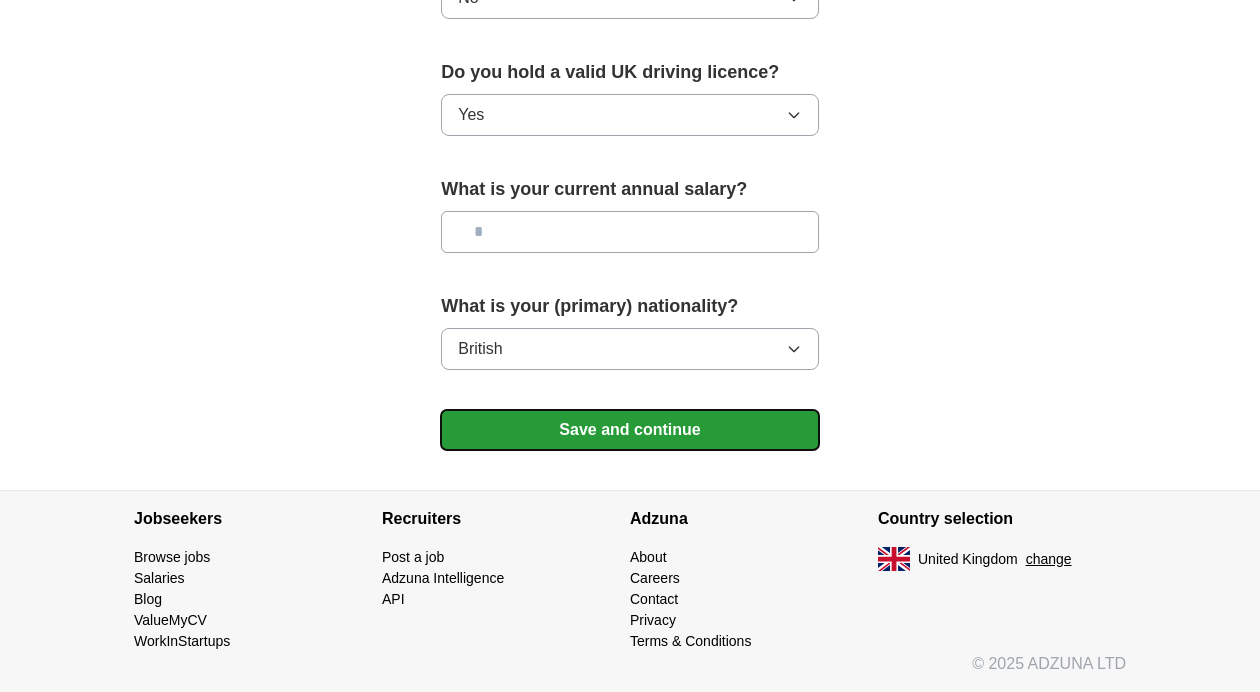 click on "Save and continue" at bounding box center [630, 430] 